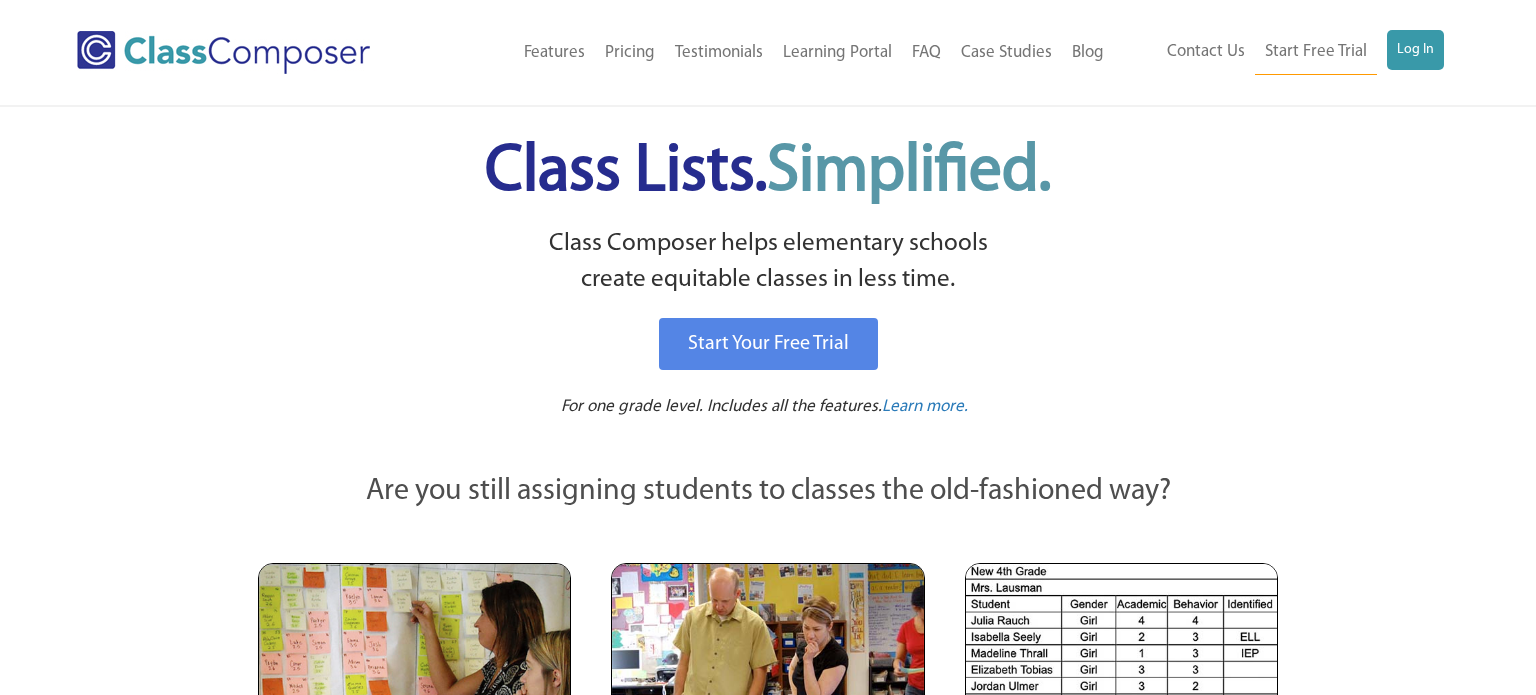 scroll, scrollTop: 0, scrollLeft: 0, axis: both 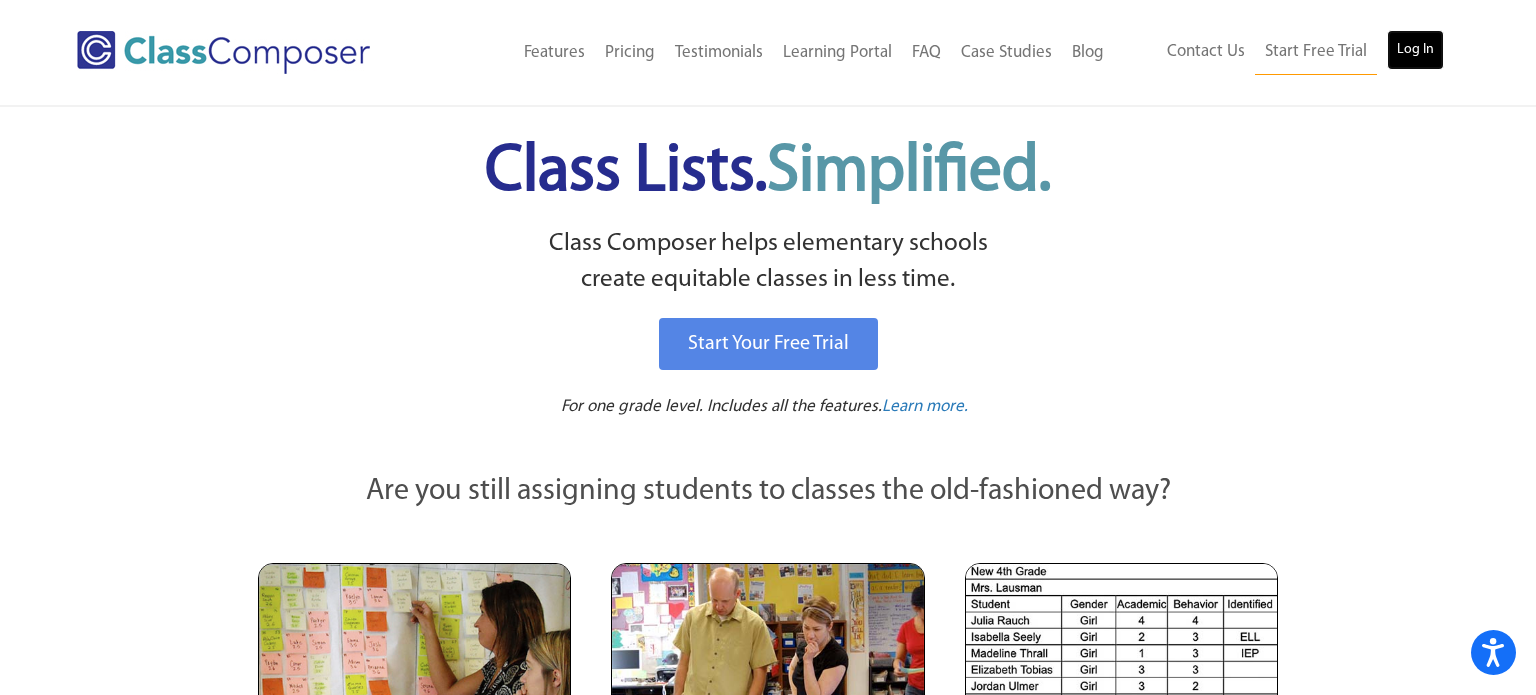 click on "Log In" at bounding box center [1415, 50] 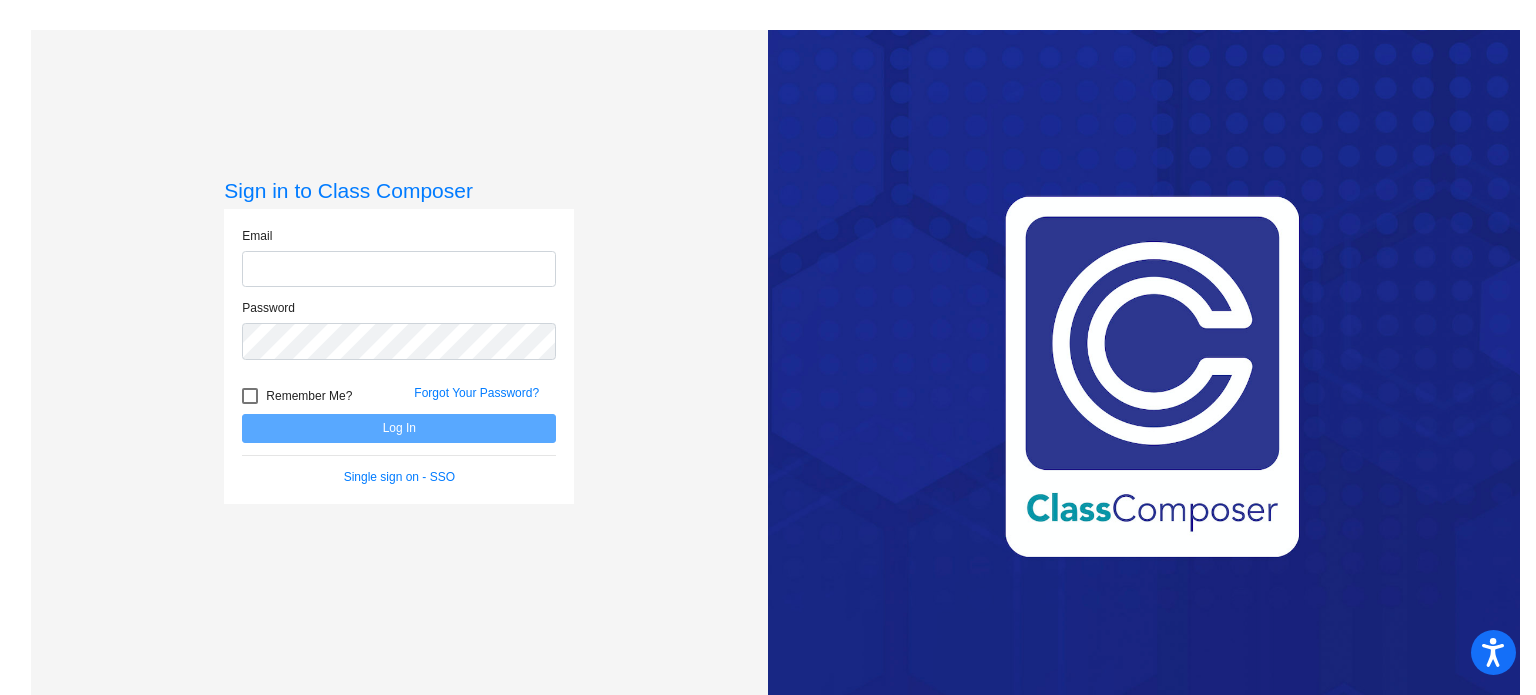 scroll, scrollTop: 0, scrollLeft: 0, axis: both 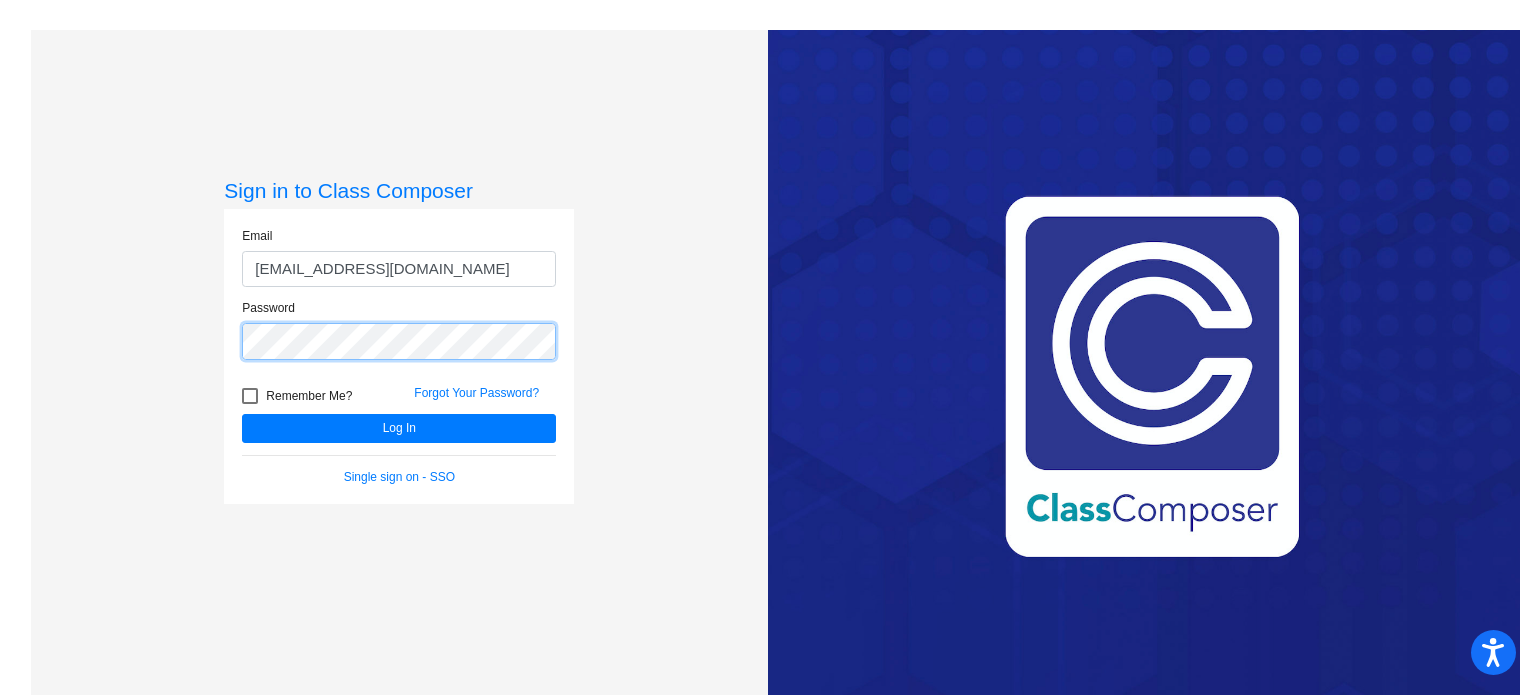 click on "Log In" 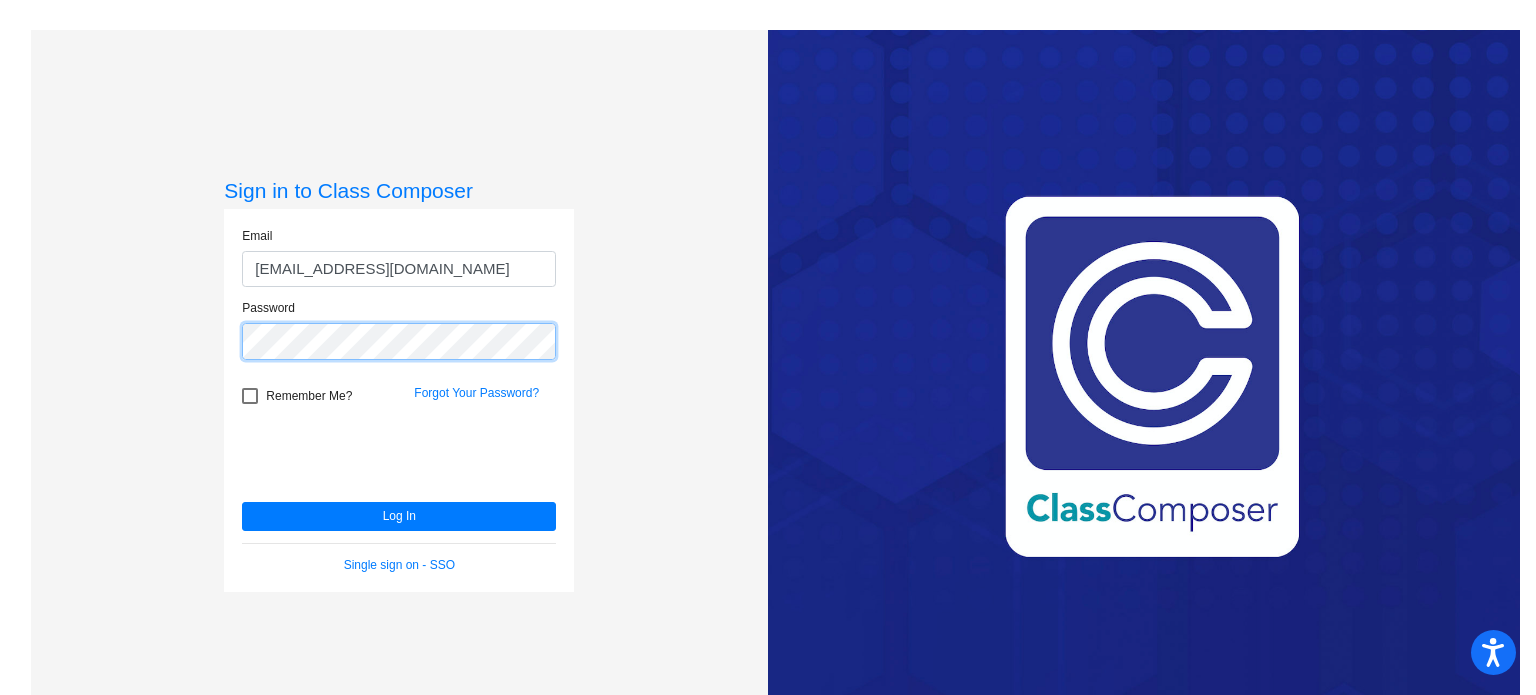 click on "Log In" 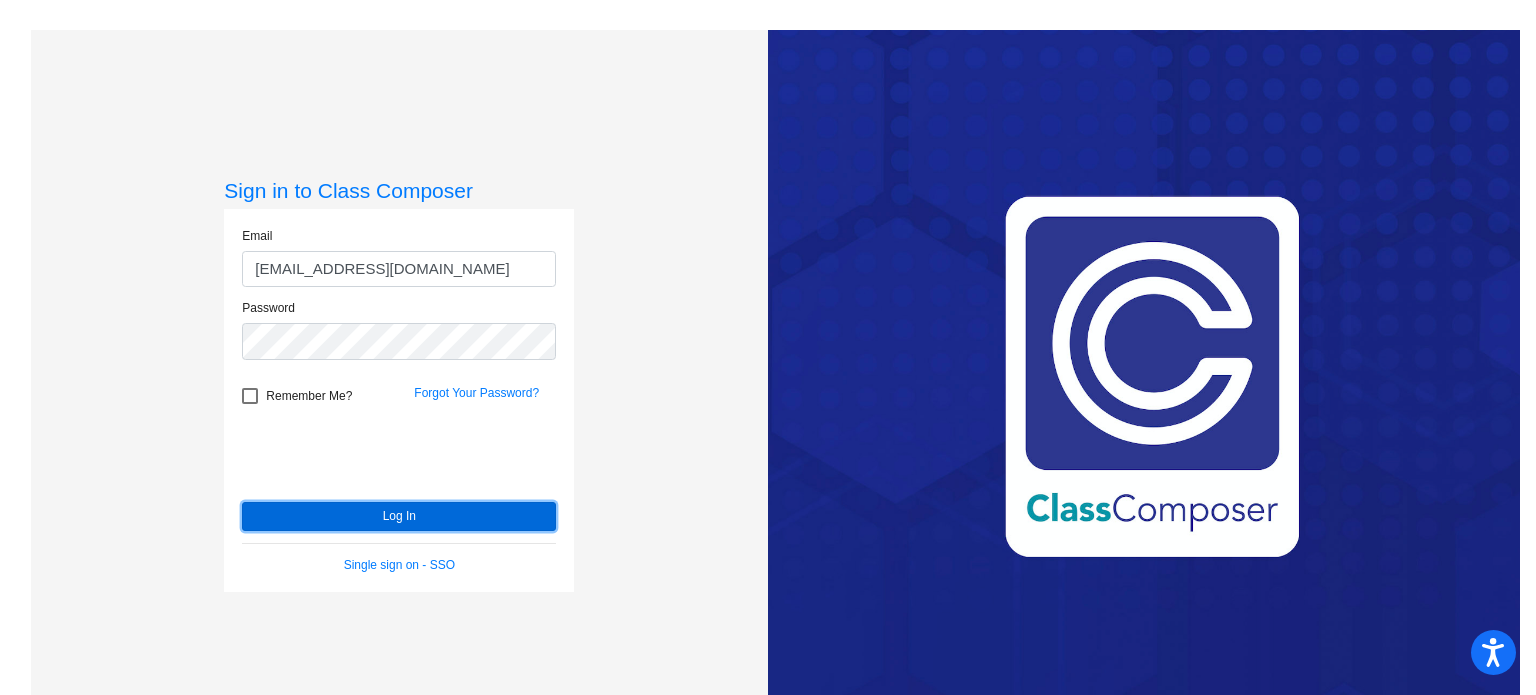click on "Log In" 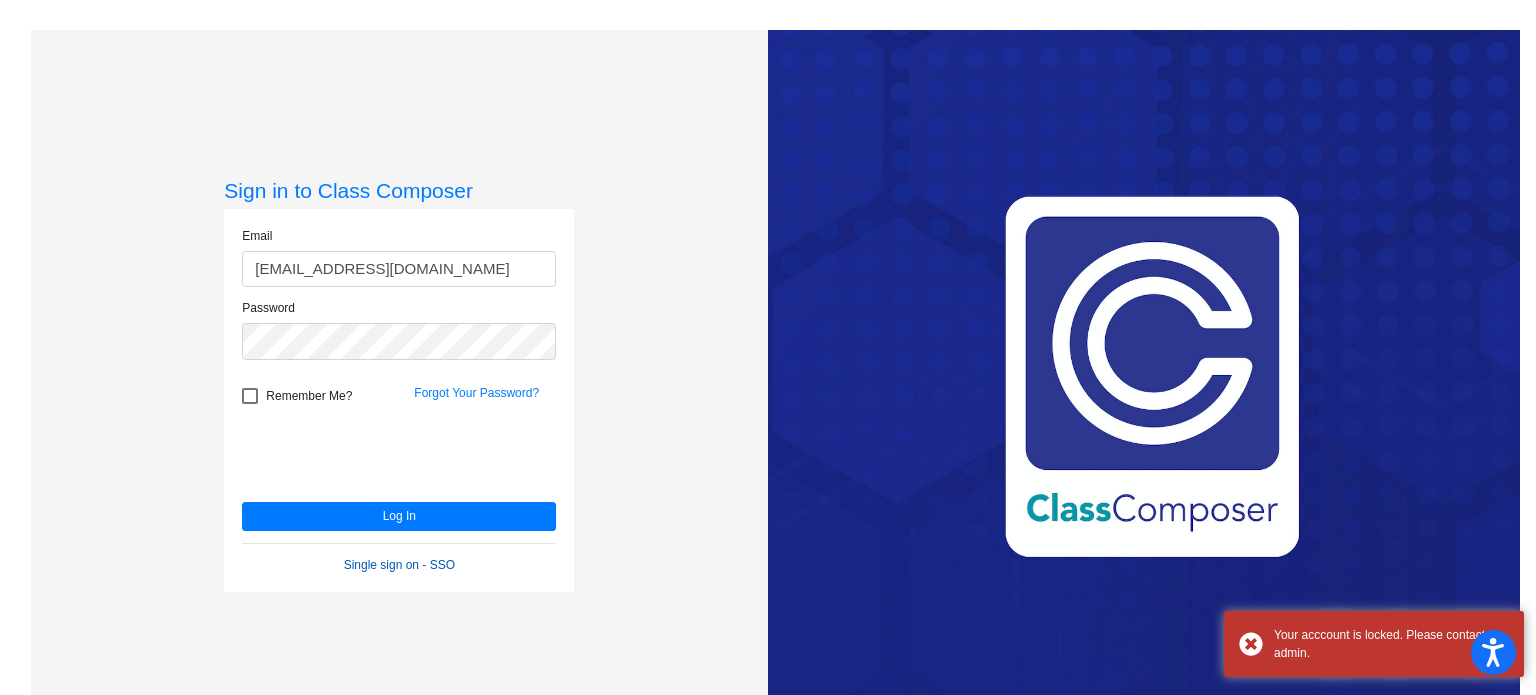 click on "Single sign on - SSO" 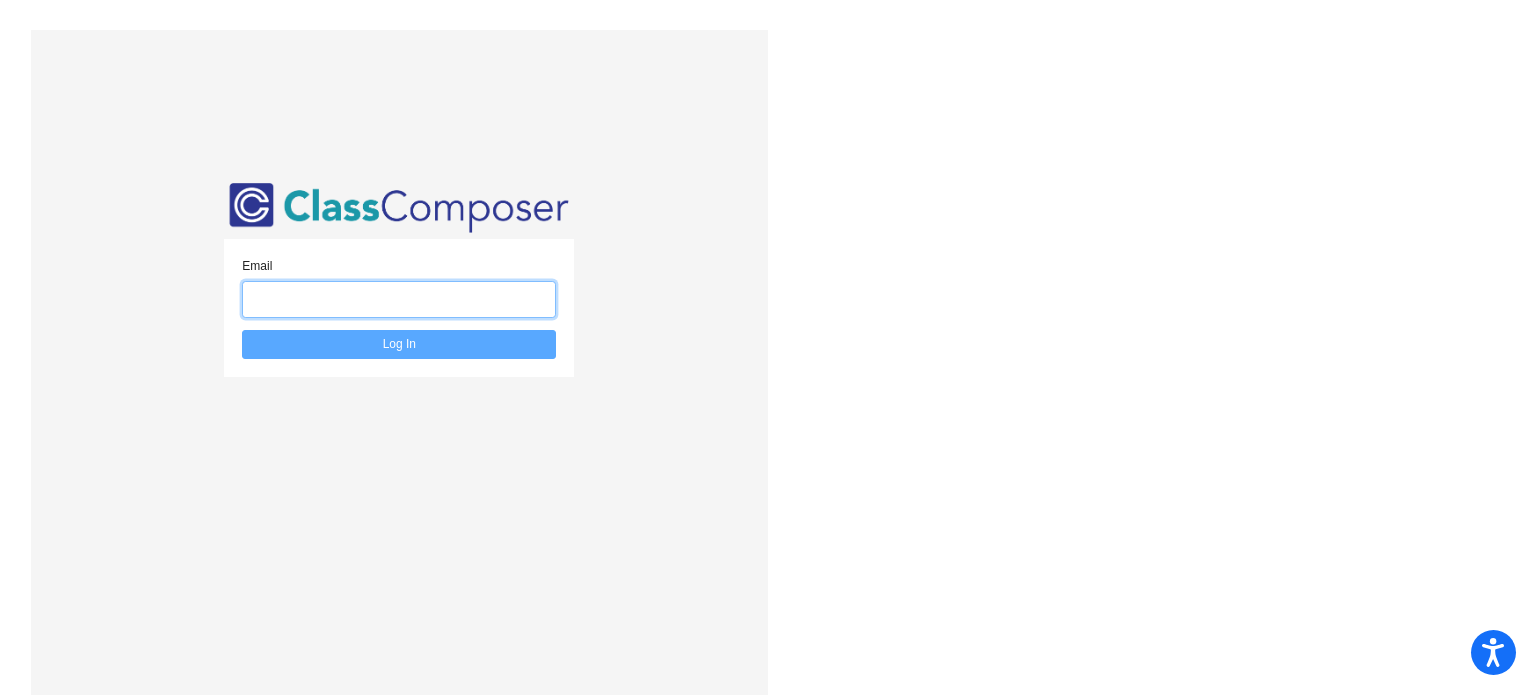 click 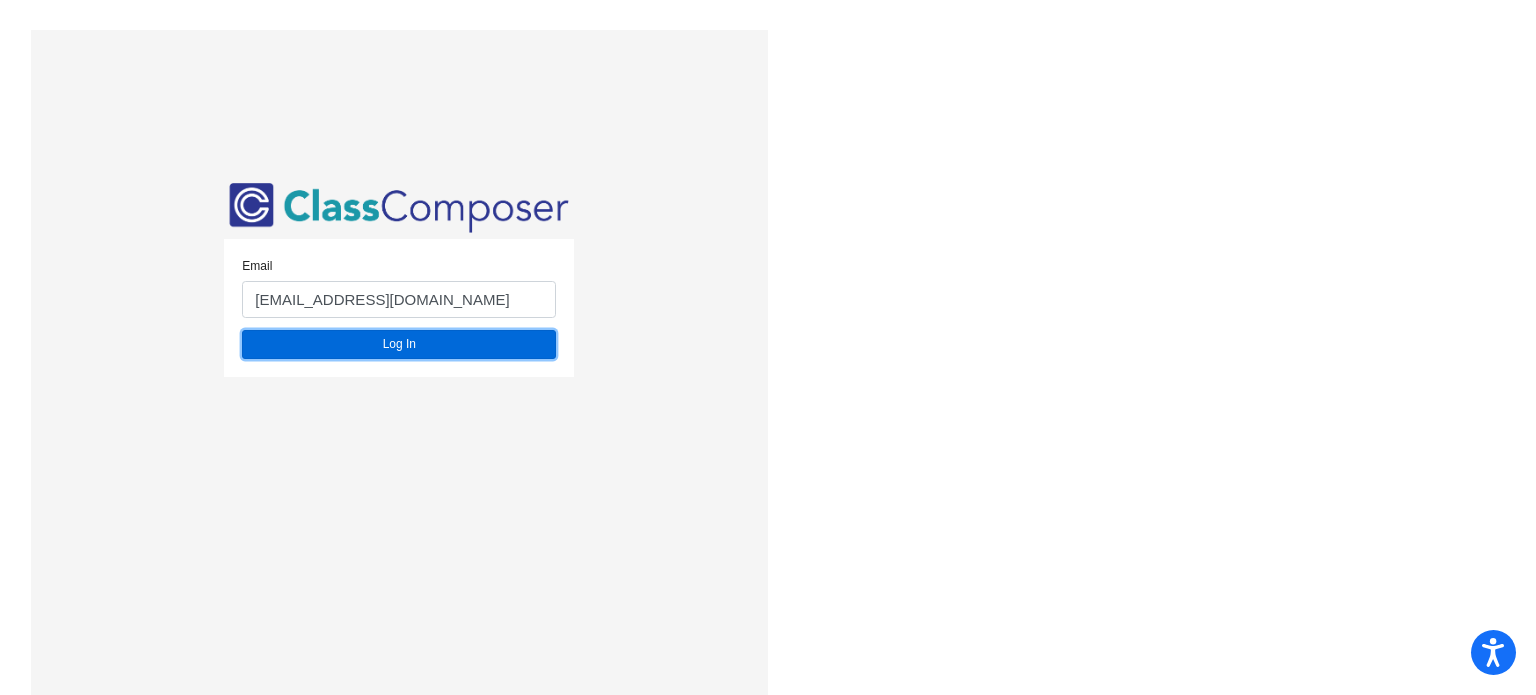 click on "Log In" 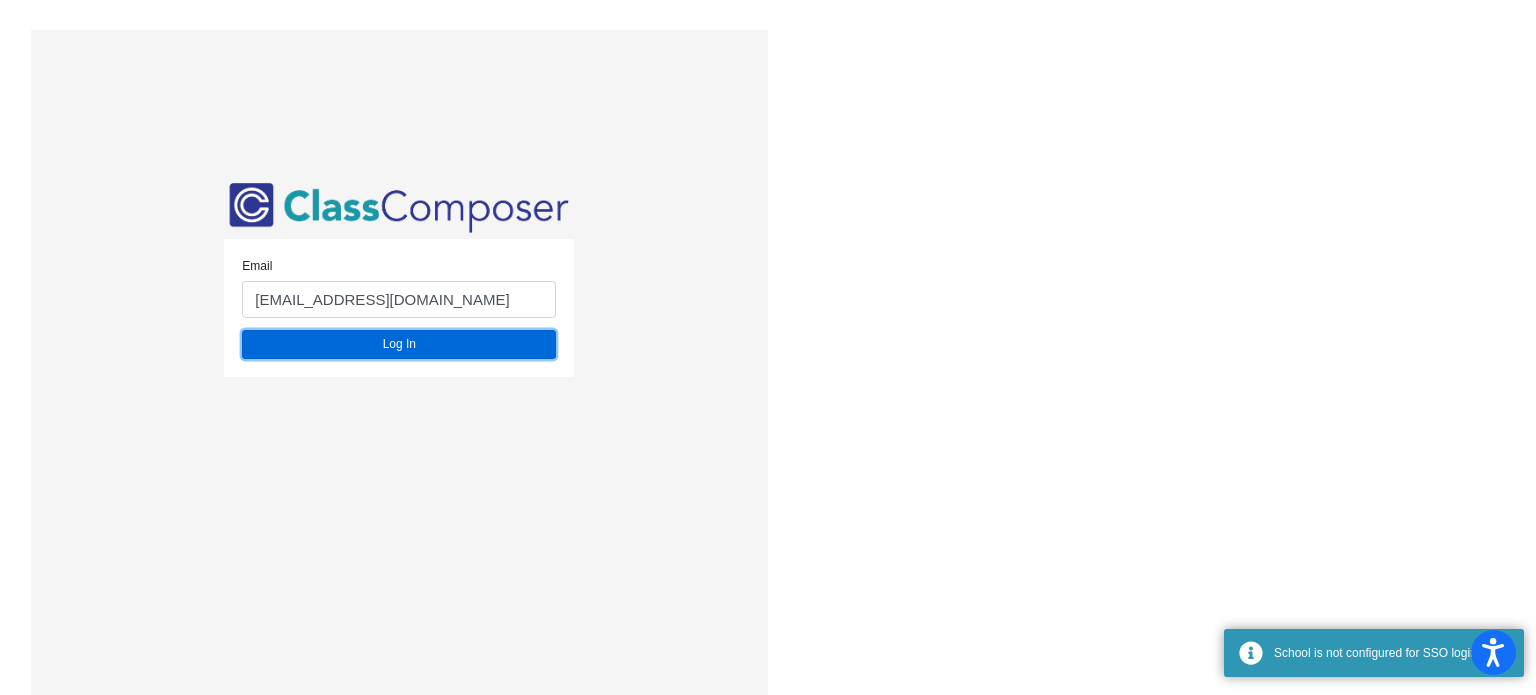 click on "Log In" 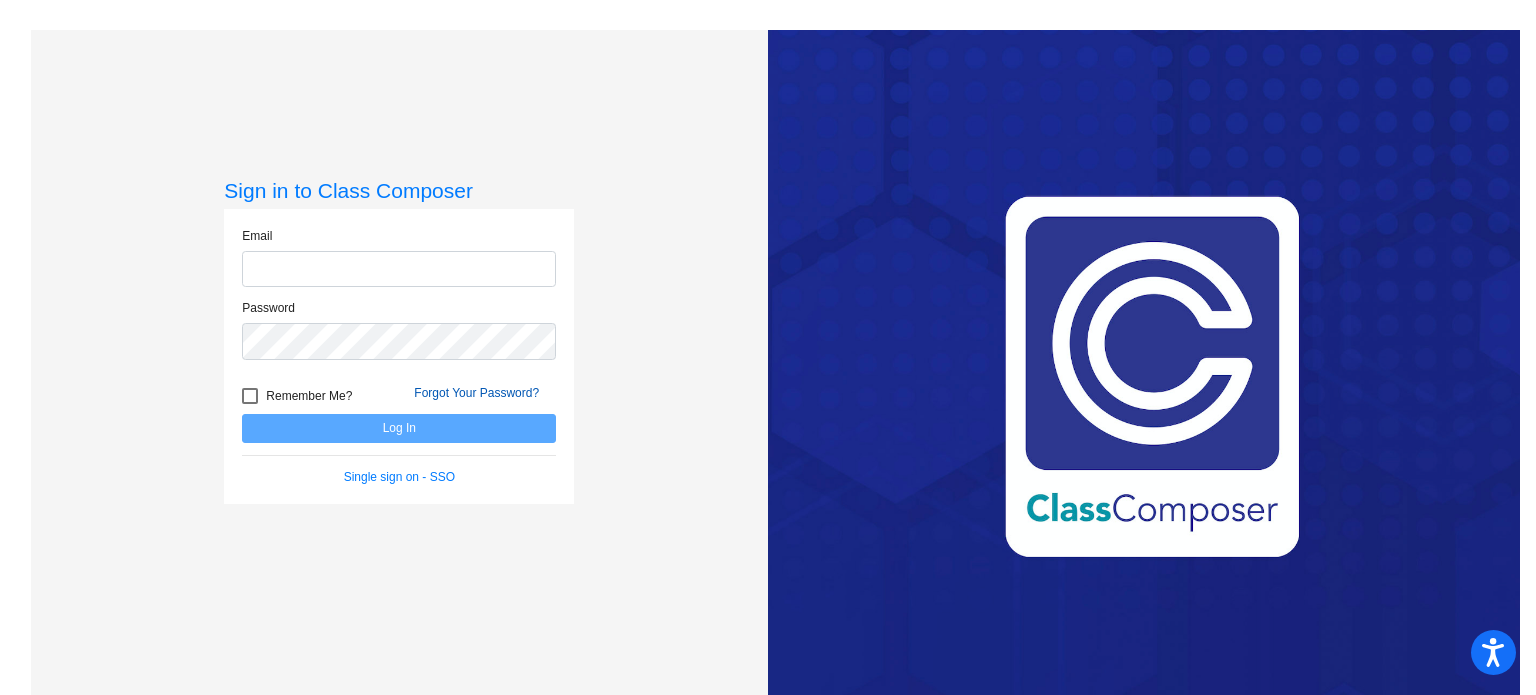 click on "Forgot Your Password?" 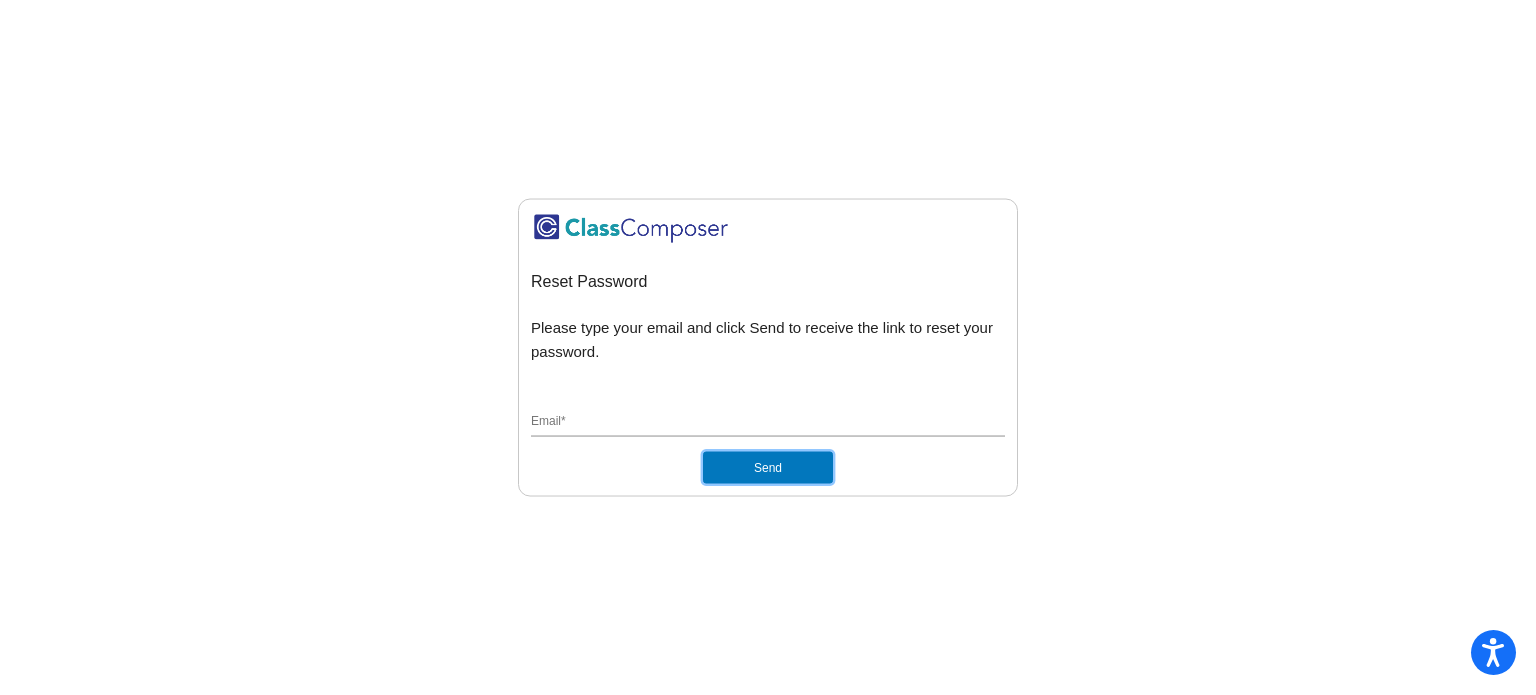 click on "Send" 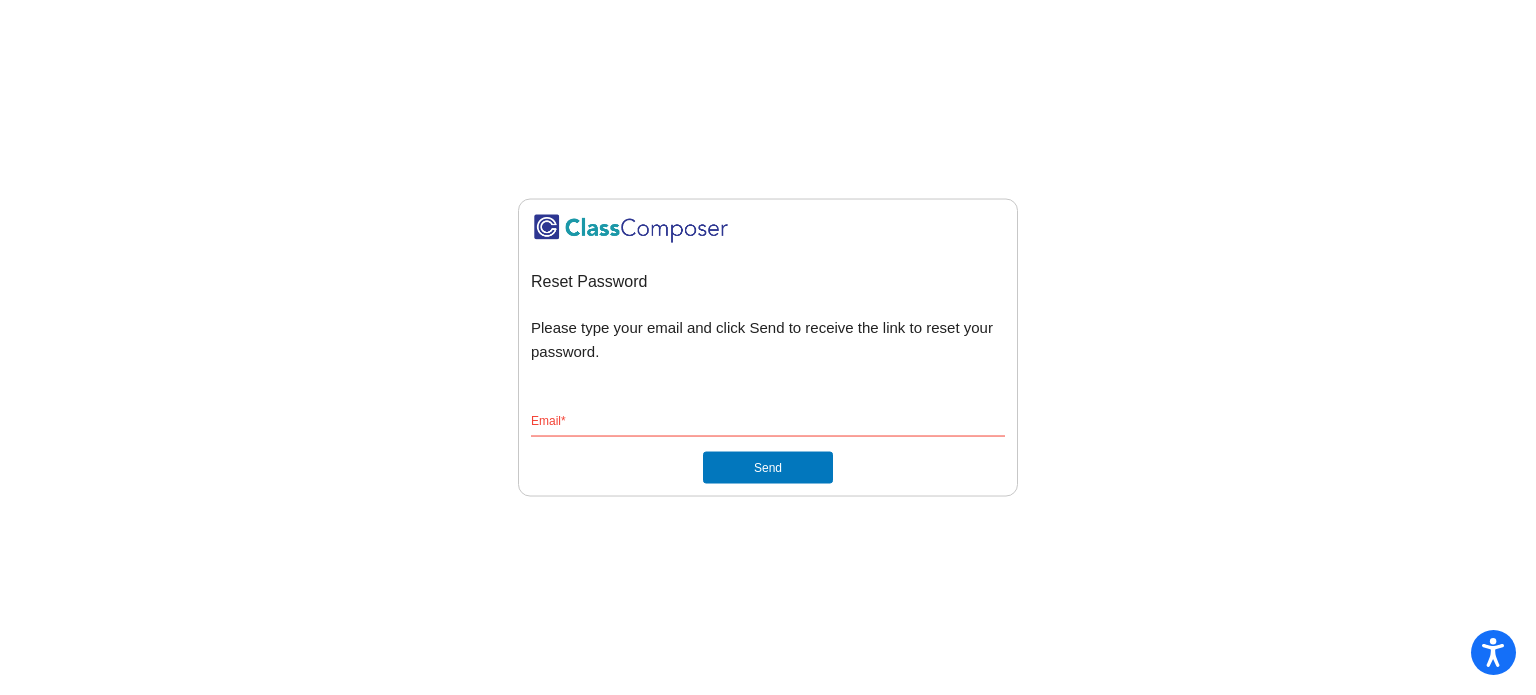 click on "Email  *" at bounding box center [768, 423] 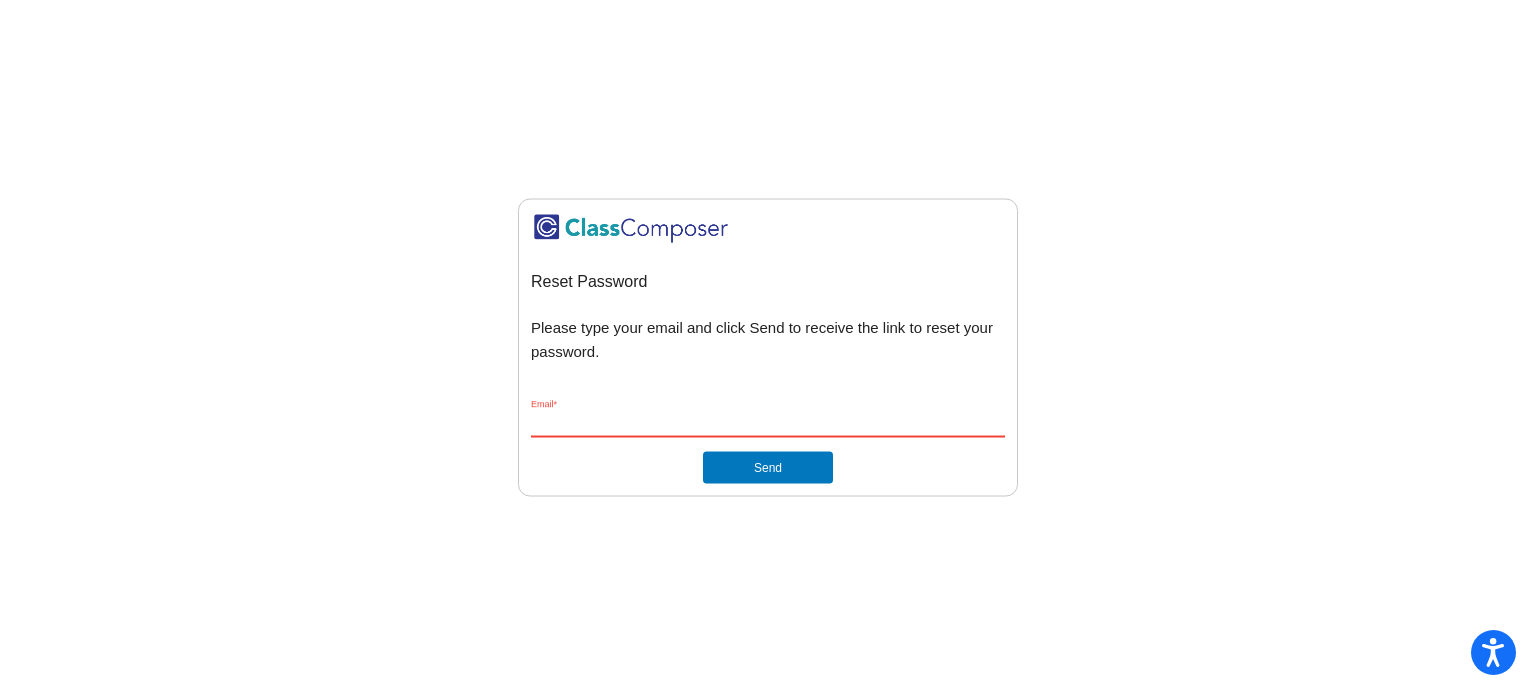 type on "smurphy@danville.k12.in.us" 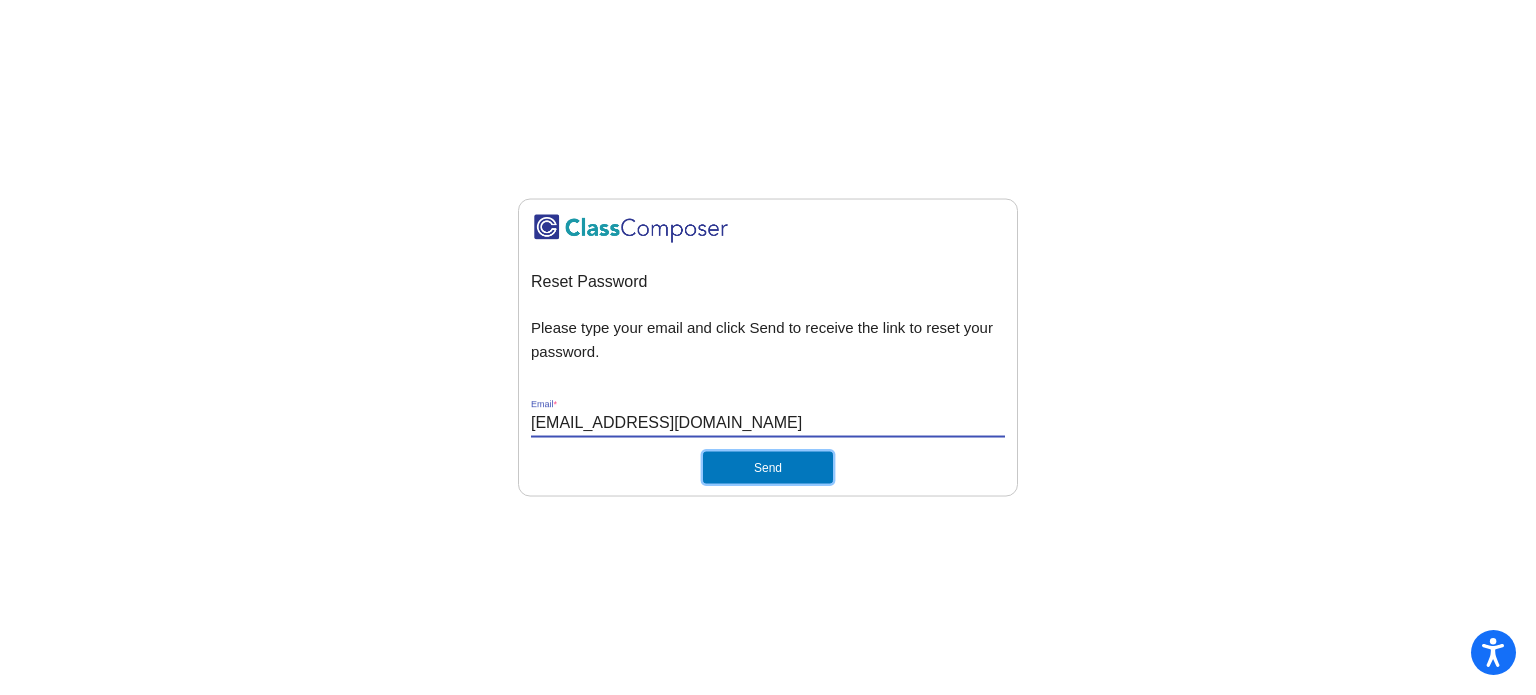 click on "Send" 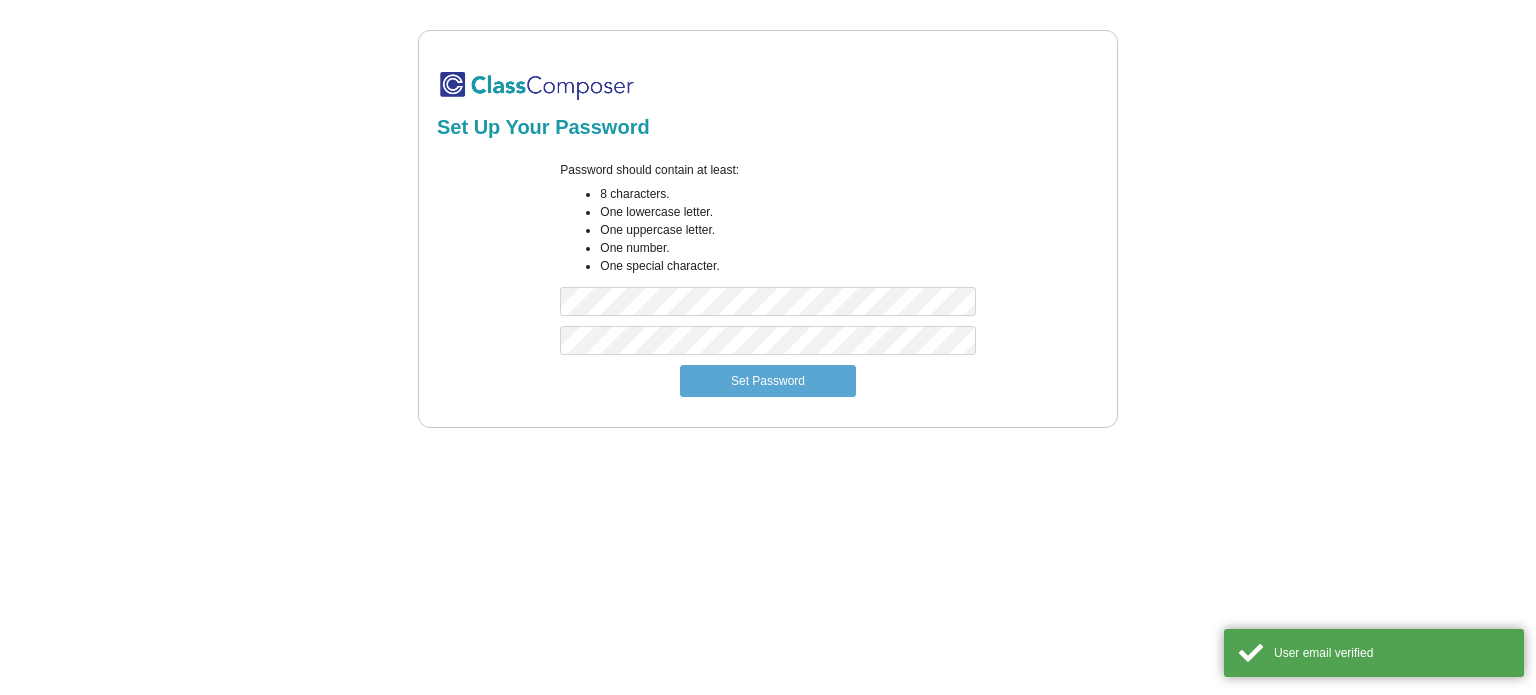 scroll, scrollTop: 0, scrollLeft: 0, axis: both 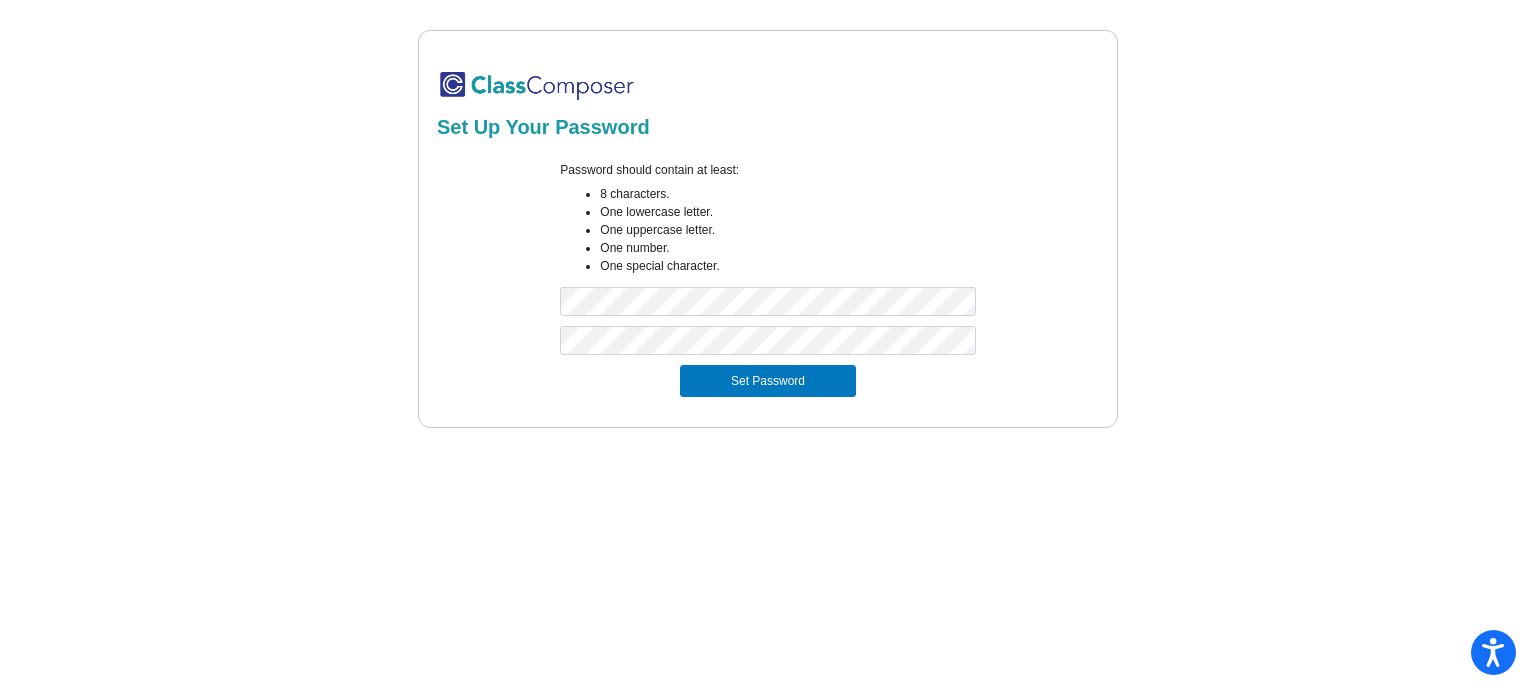 click on "Password should contain at least: 8 characters. One lowercase letter. One uppercase letter. One number. One special character.  Set Password" at bounding box center [768, 279] 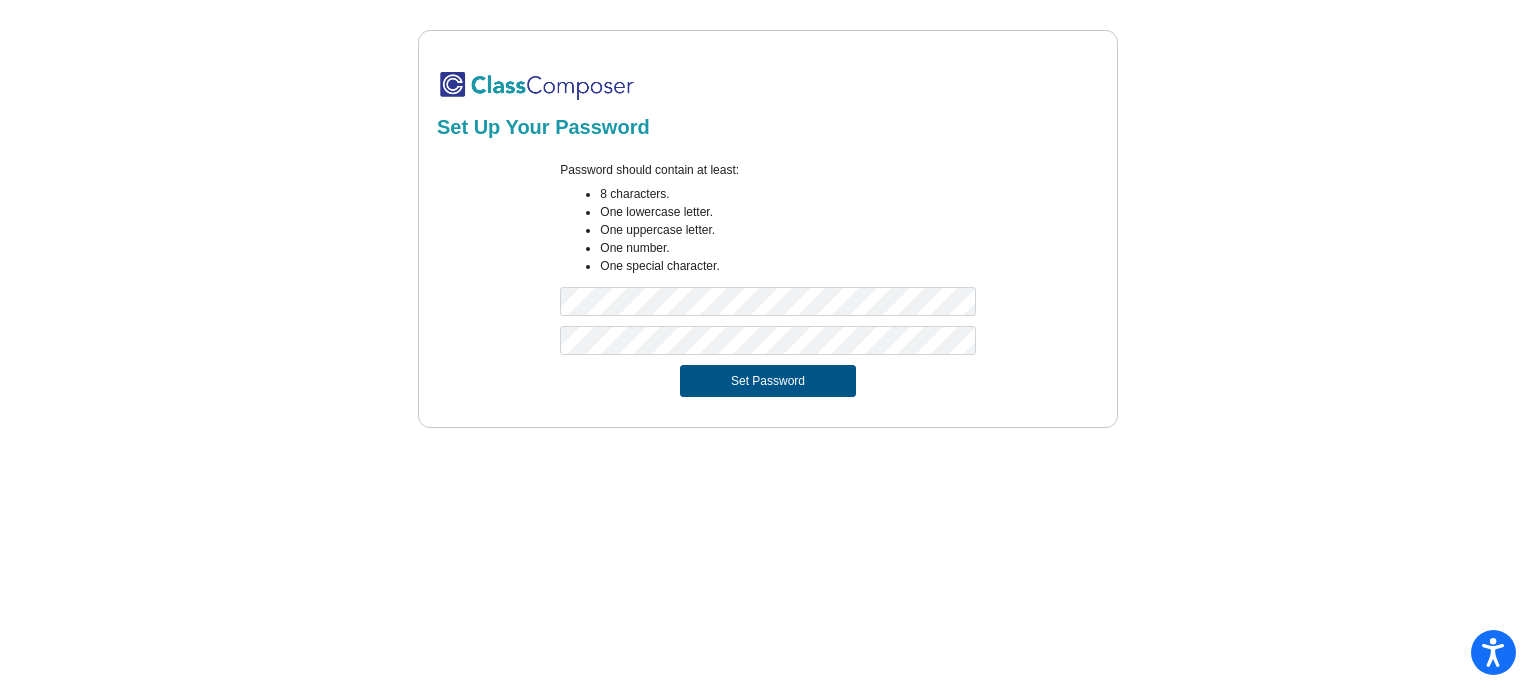 click on "Set Password" at bounding box center (768, 381) 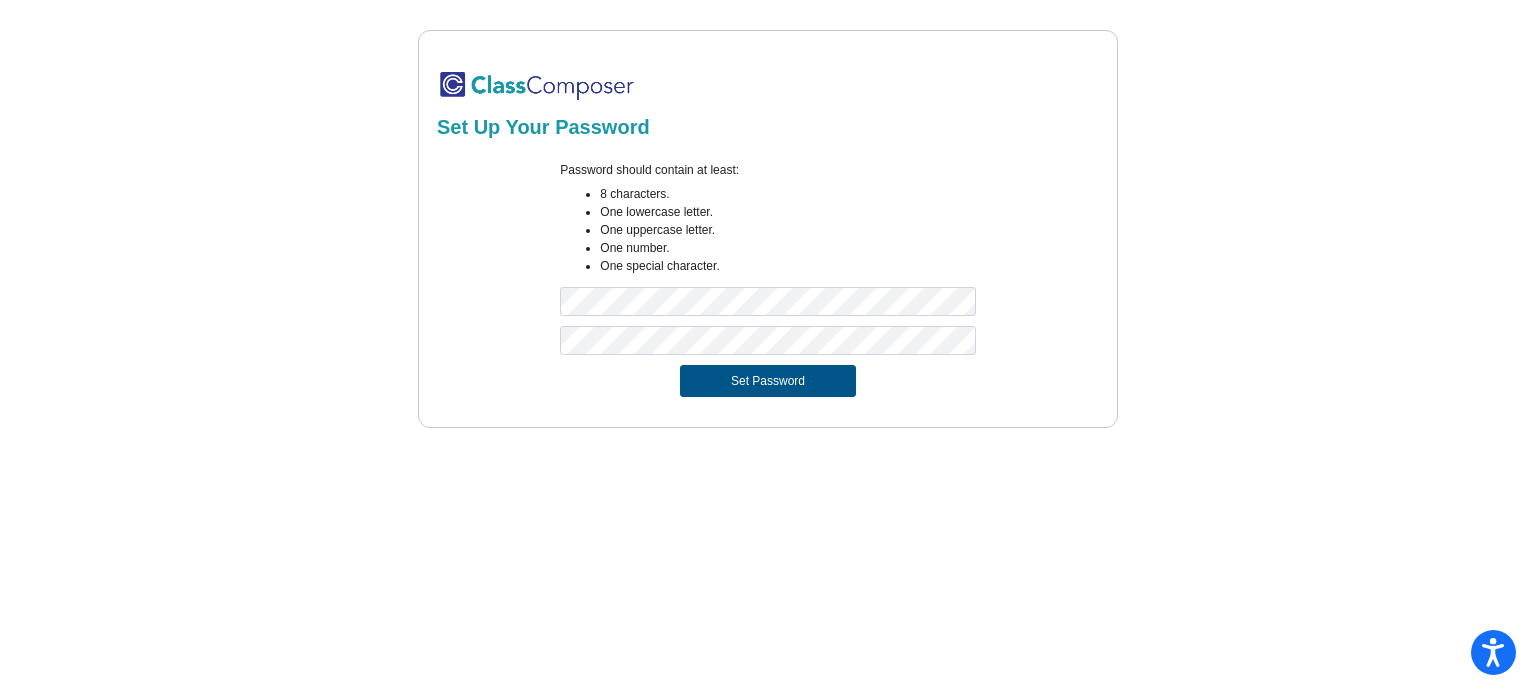 click on "Set Password" at bounding box center [768, 381] 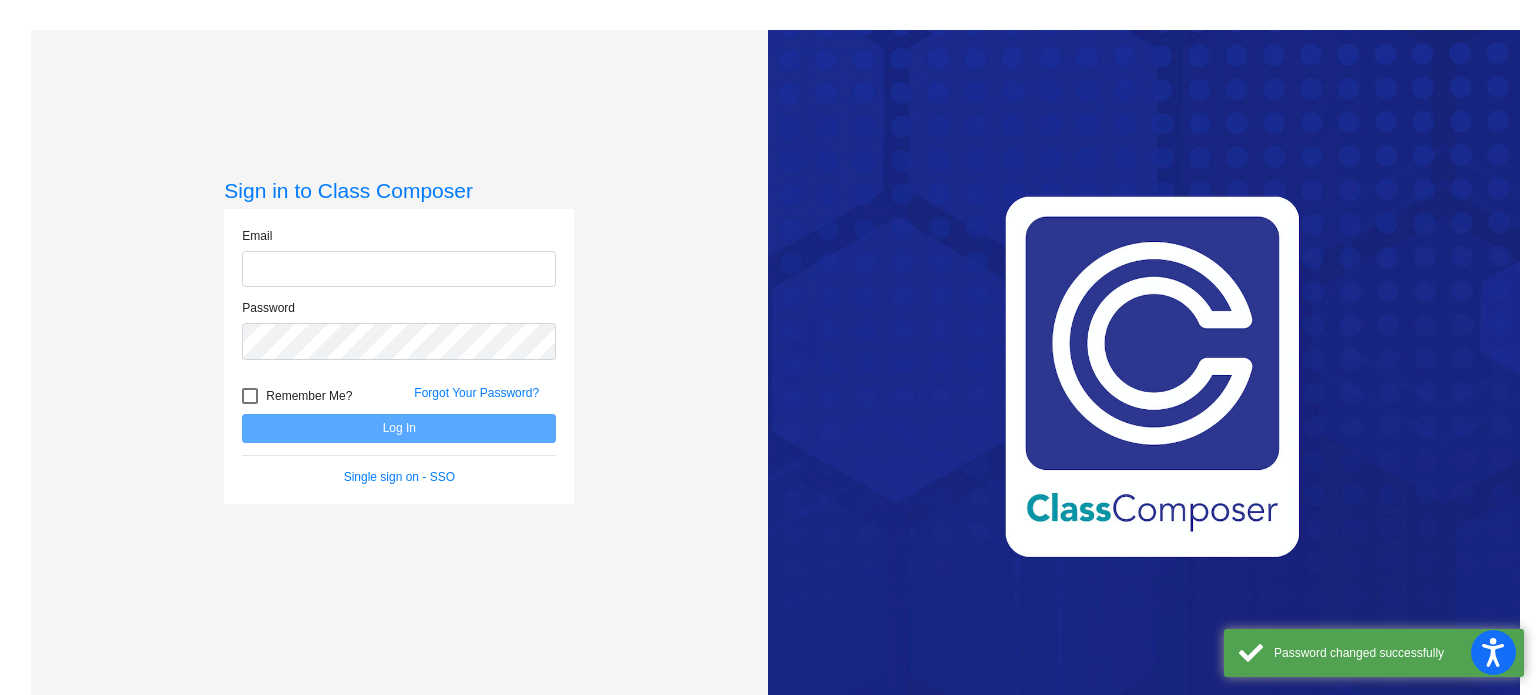 click 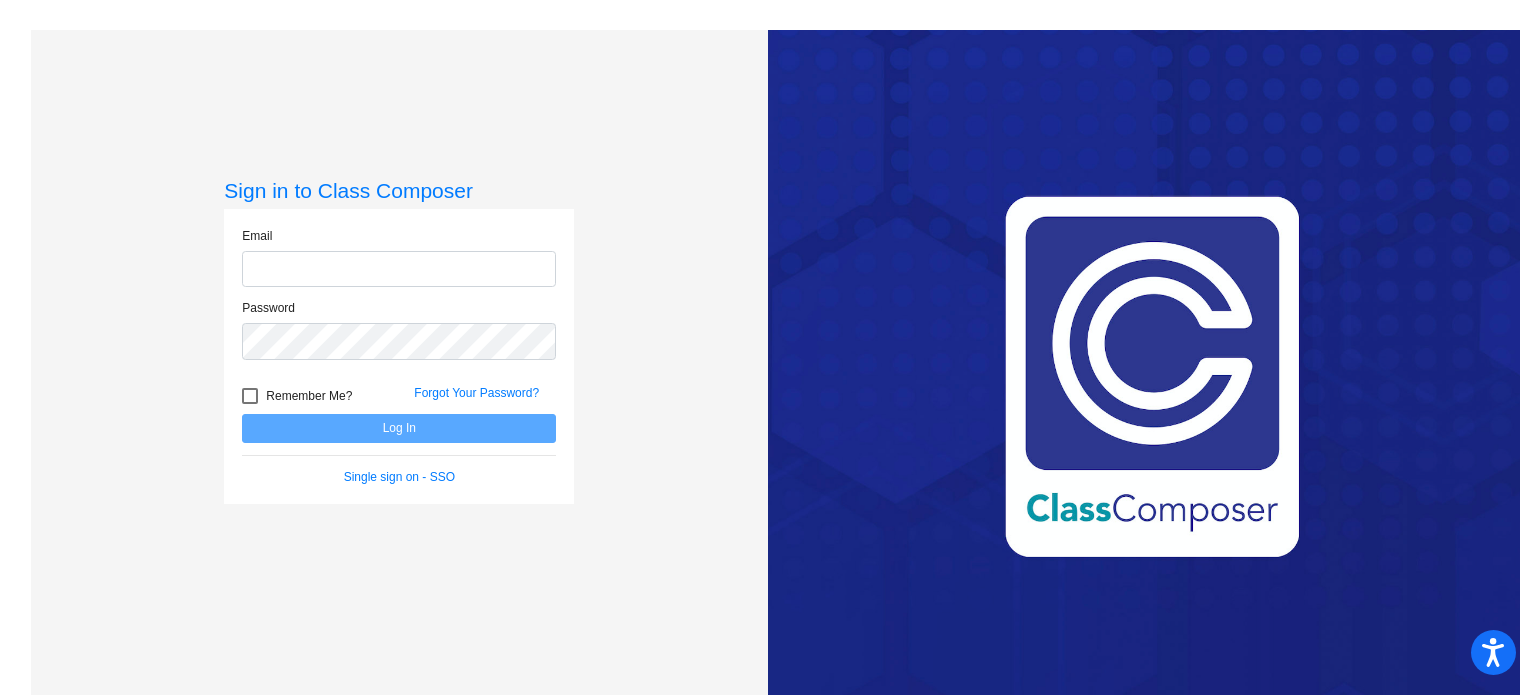 type on "smurphy@danville.k12.in.us" 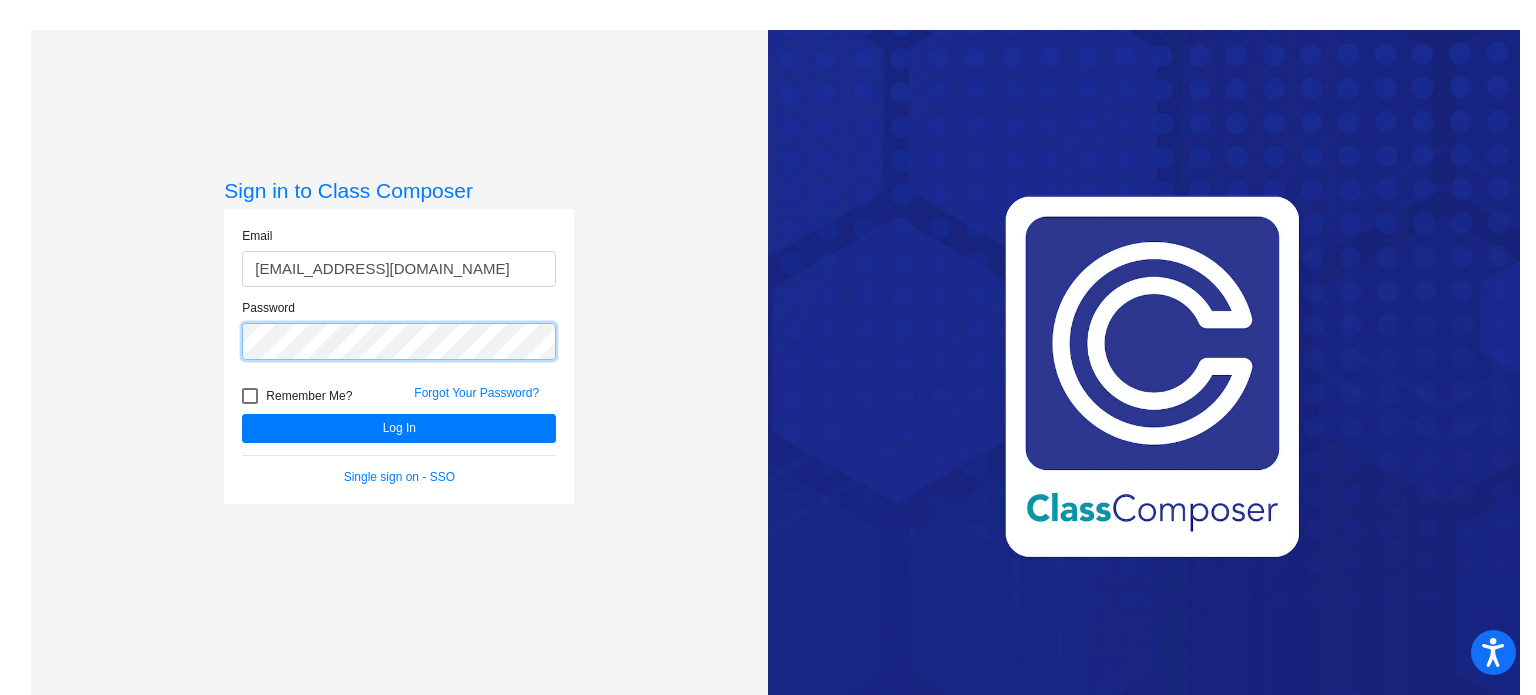 click on "Log In" 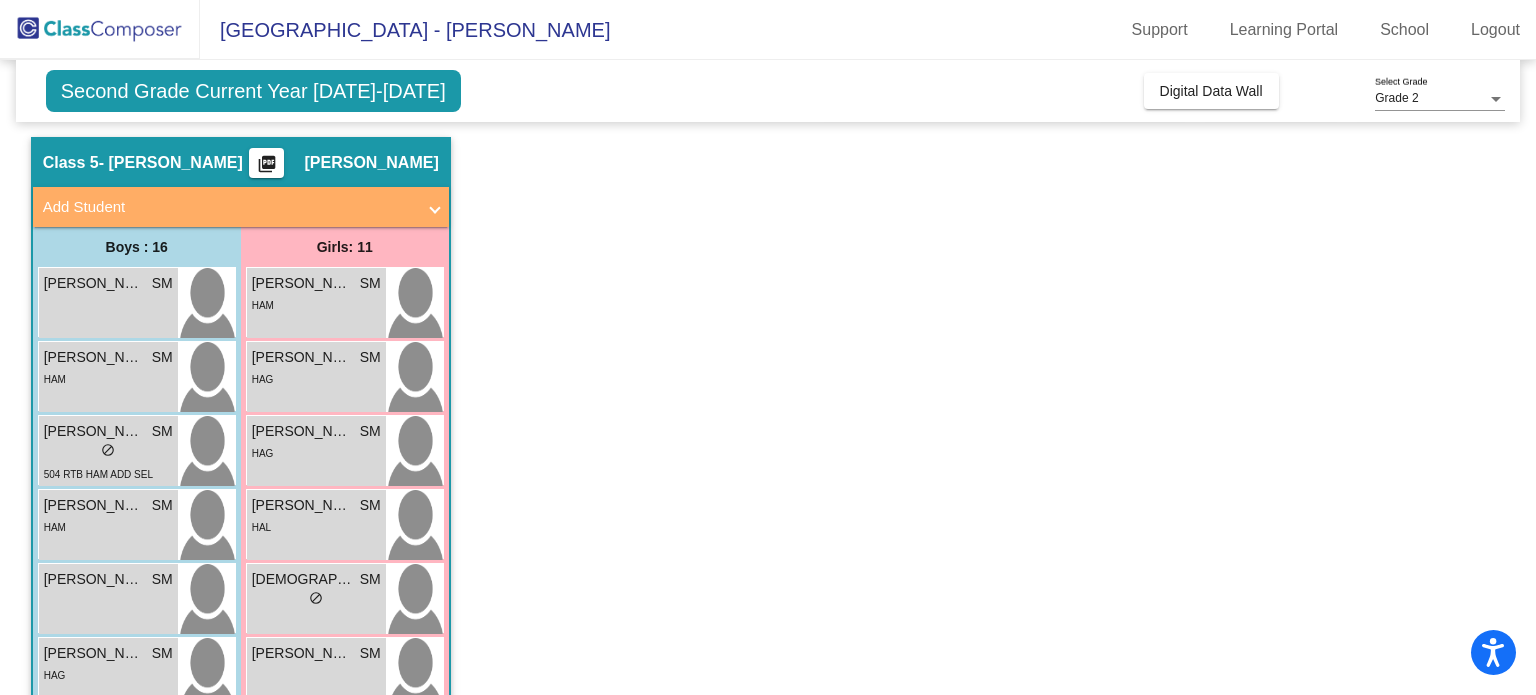 scroll, scrollTop: 0, scrollLeft: 0, axis: both 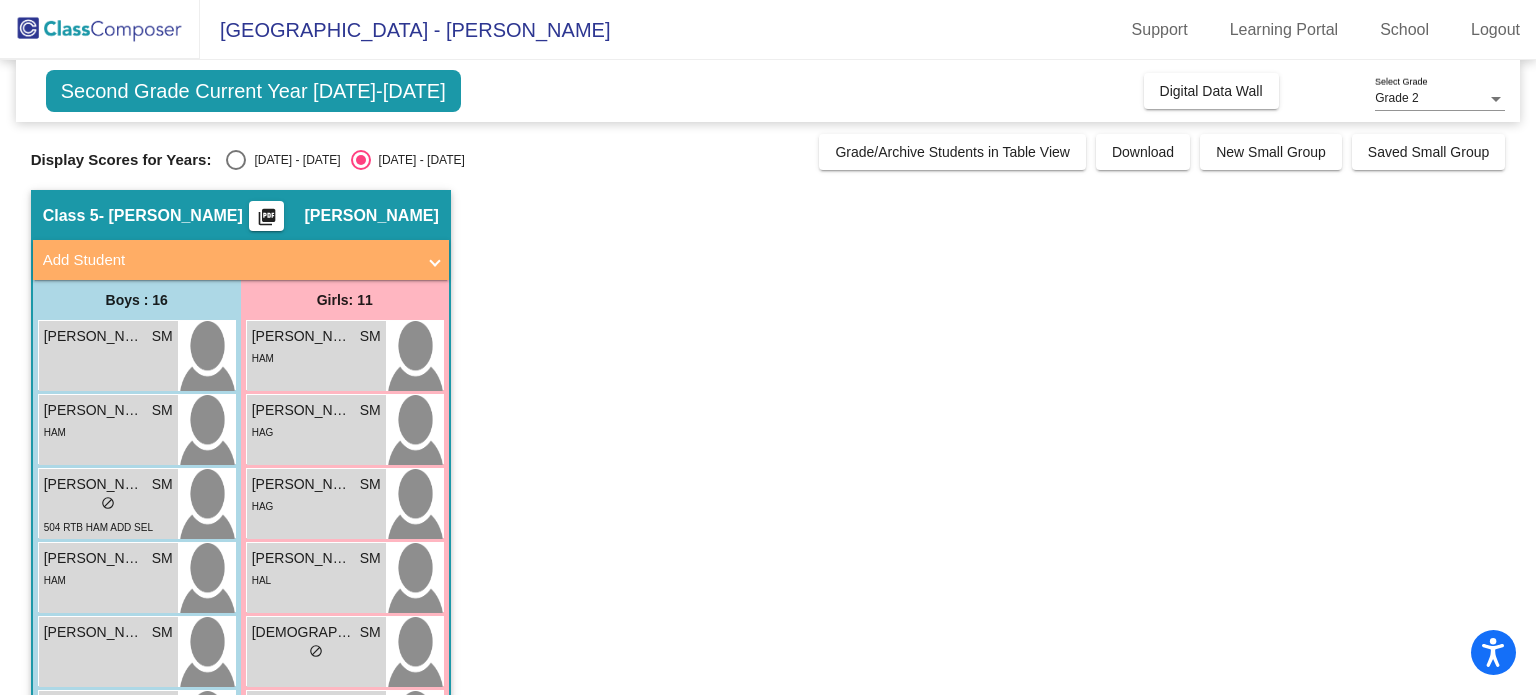 click on "2024 - 2025" at bounding box center [293, 160] 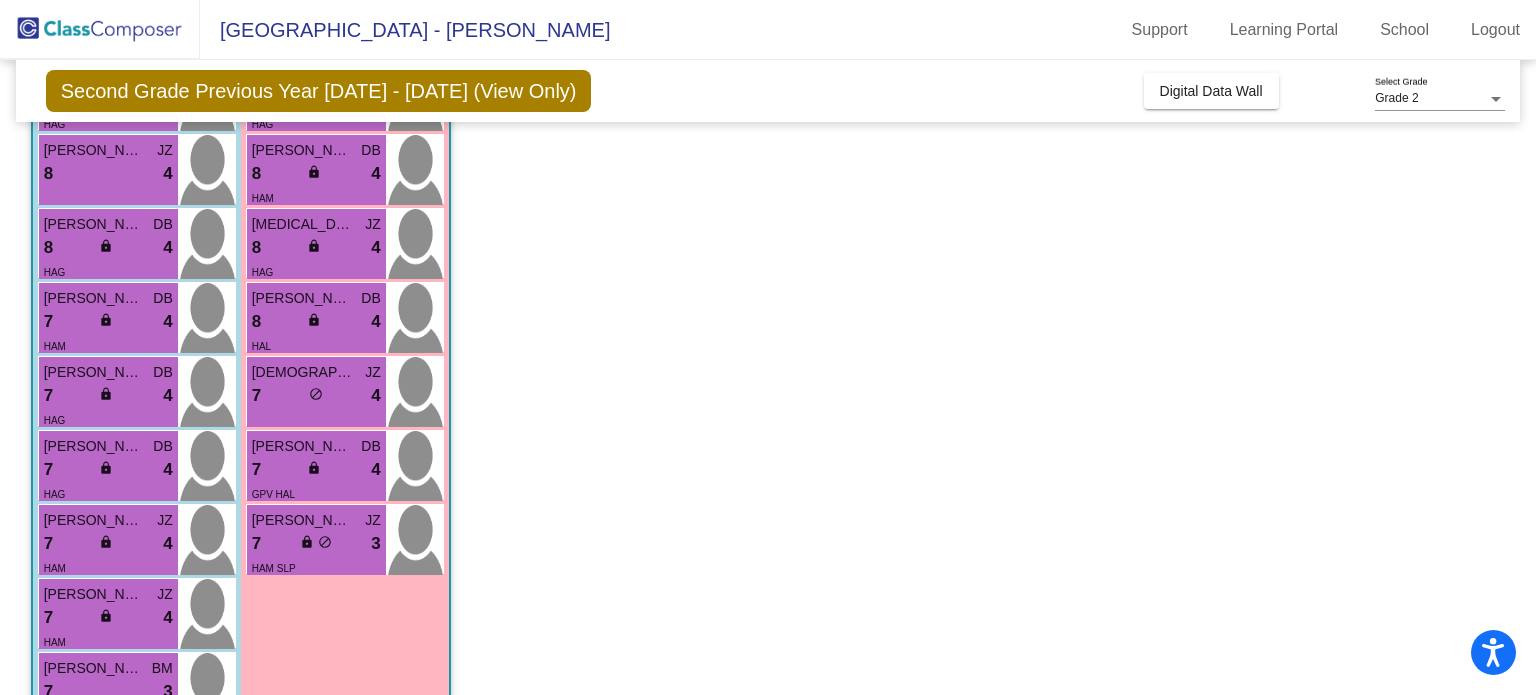 scroll, scrollTop: 840, scrollLeft: 0, axis: vertical 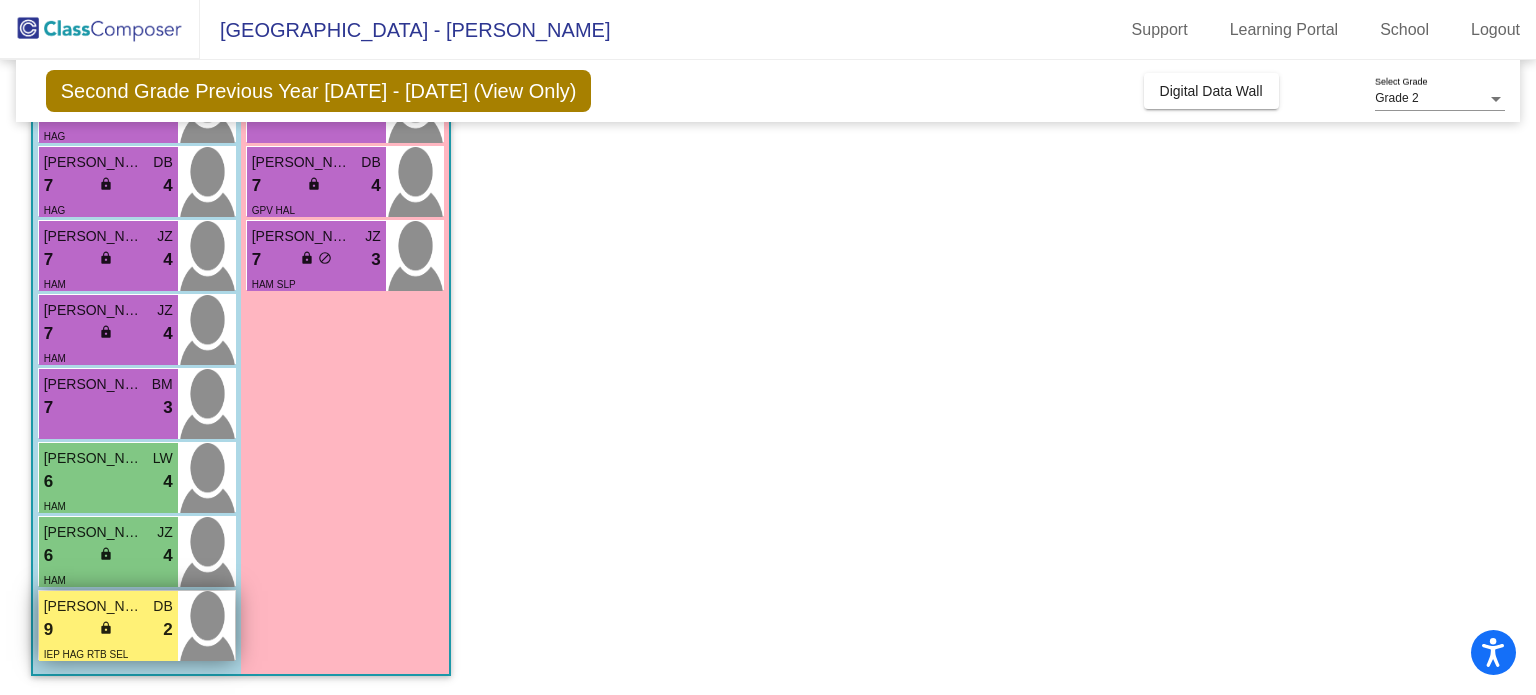 click on "Oliver Levis" at bounding box center (94, 606) 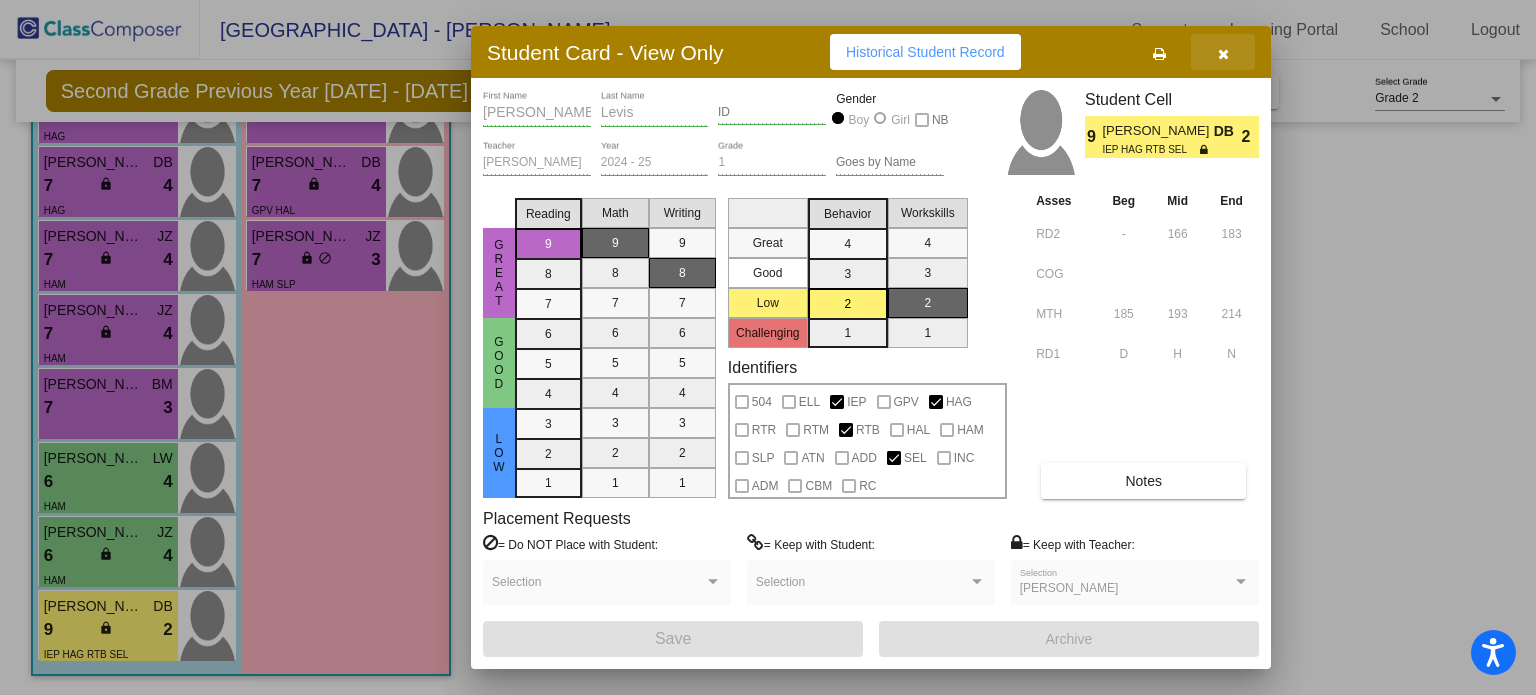 click at bounding box center [1223, 52] 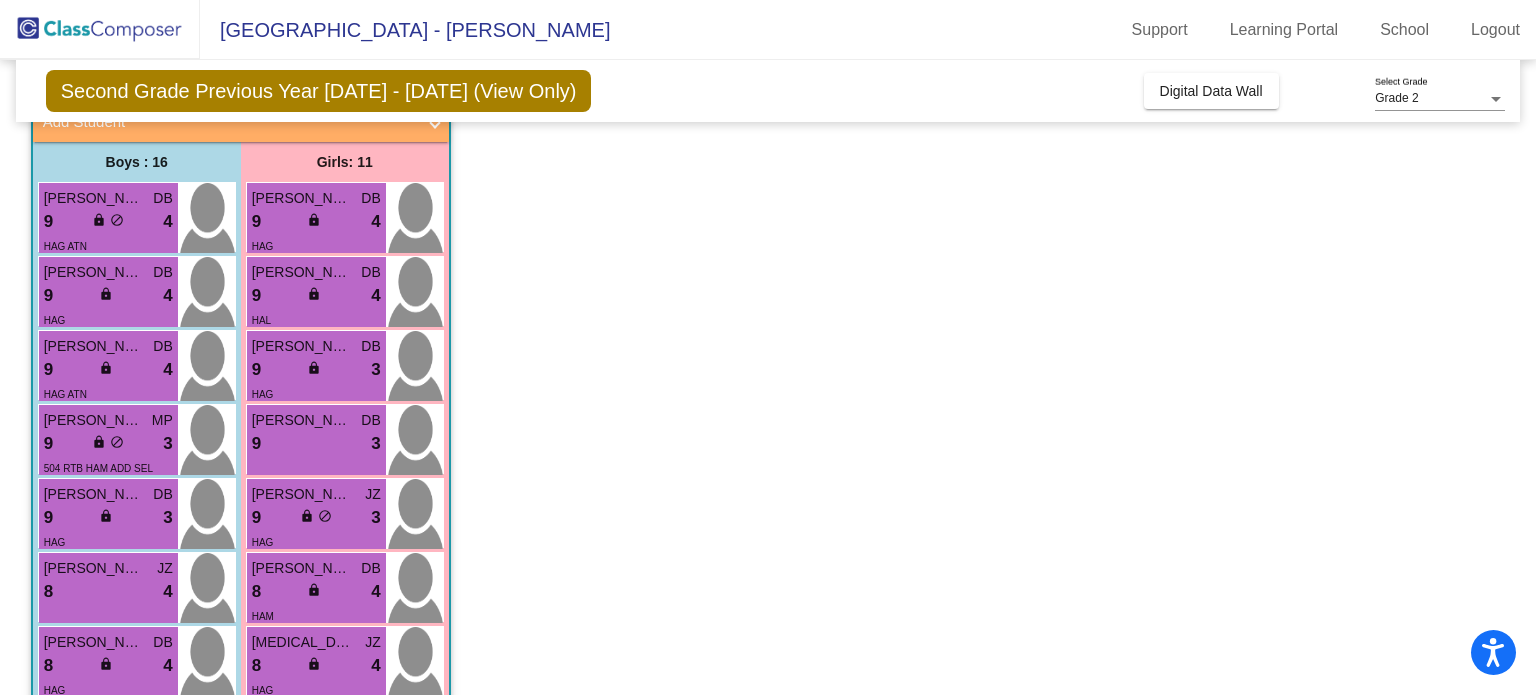 scroll, scrollTop: 94, scrollLeft: 0, axis: vertical 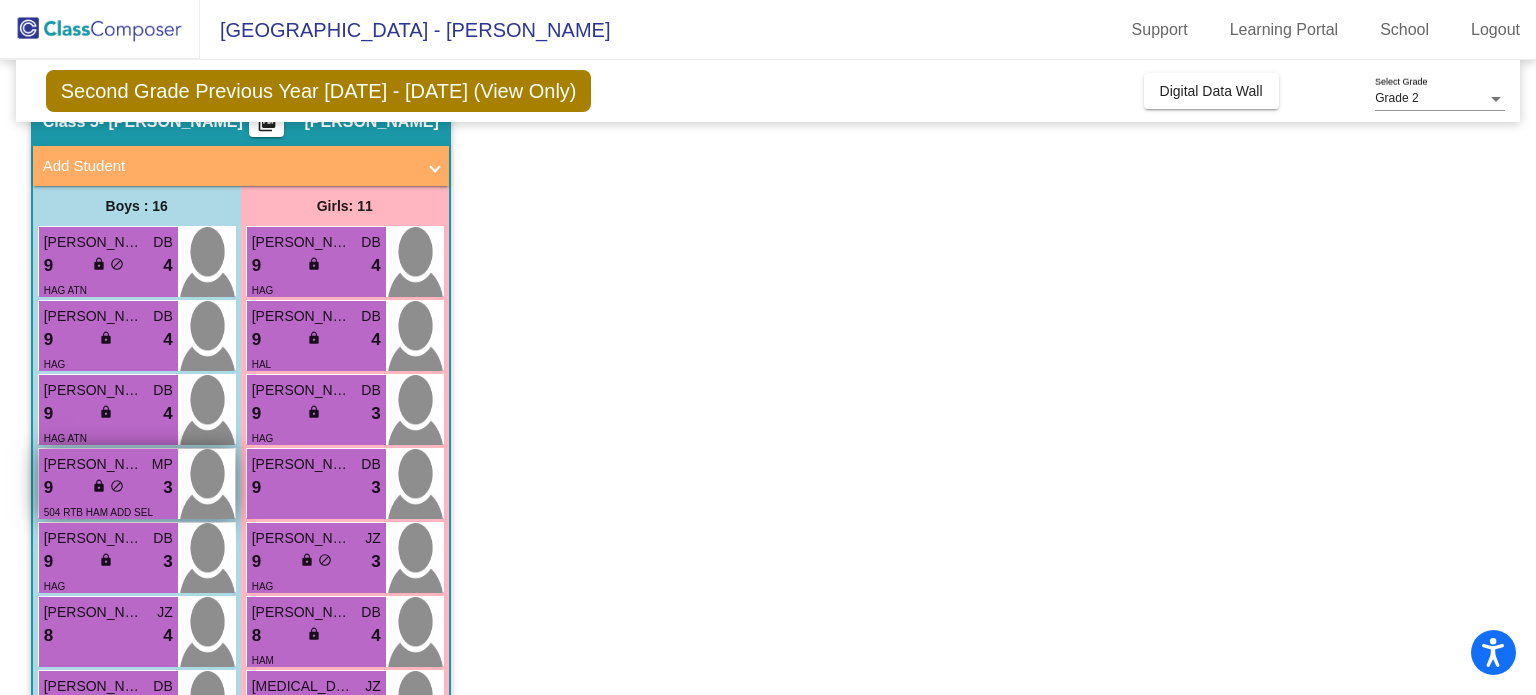 click on "9 lock do_not_disturb_alt 3" at bounding box center (108, 488) 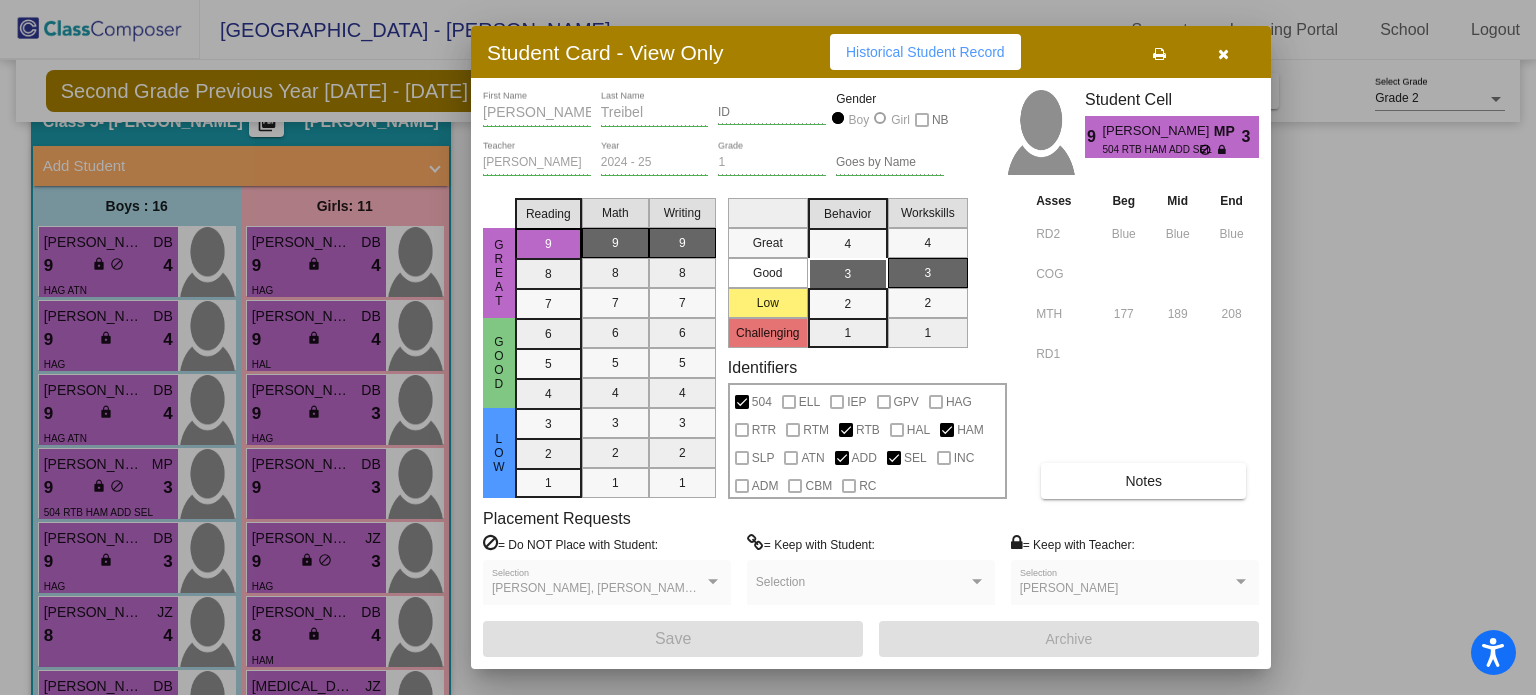 click on "Historical Student Record" at bounding box center (925, 52) 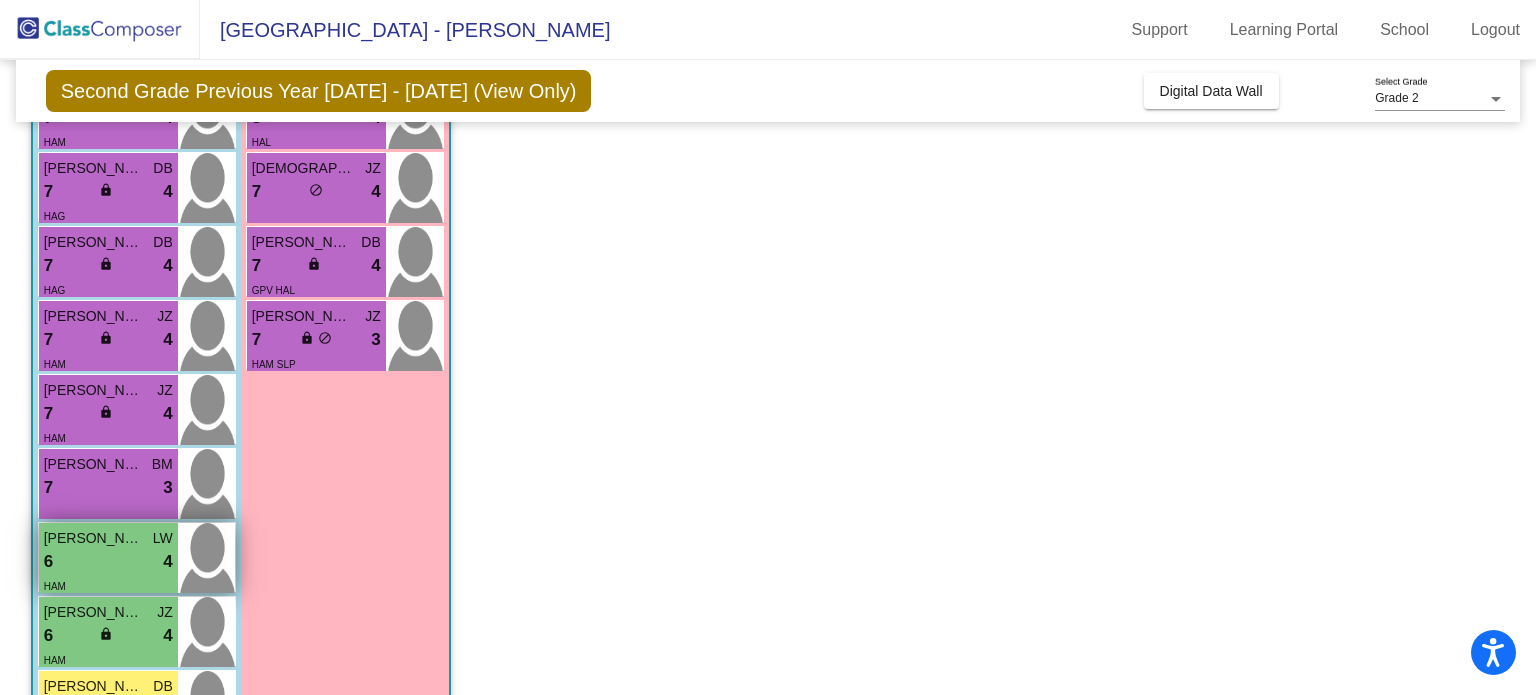 scroll, scrollTop: 756, scrollLeft: 0, axis: vertical 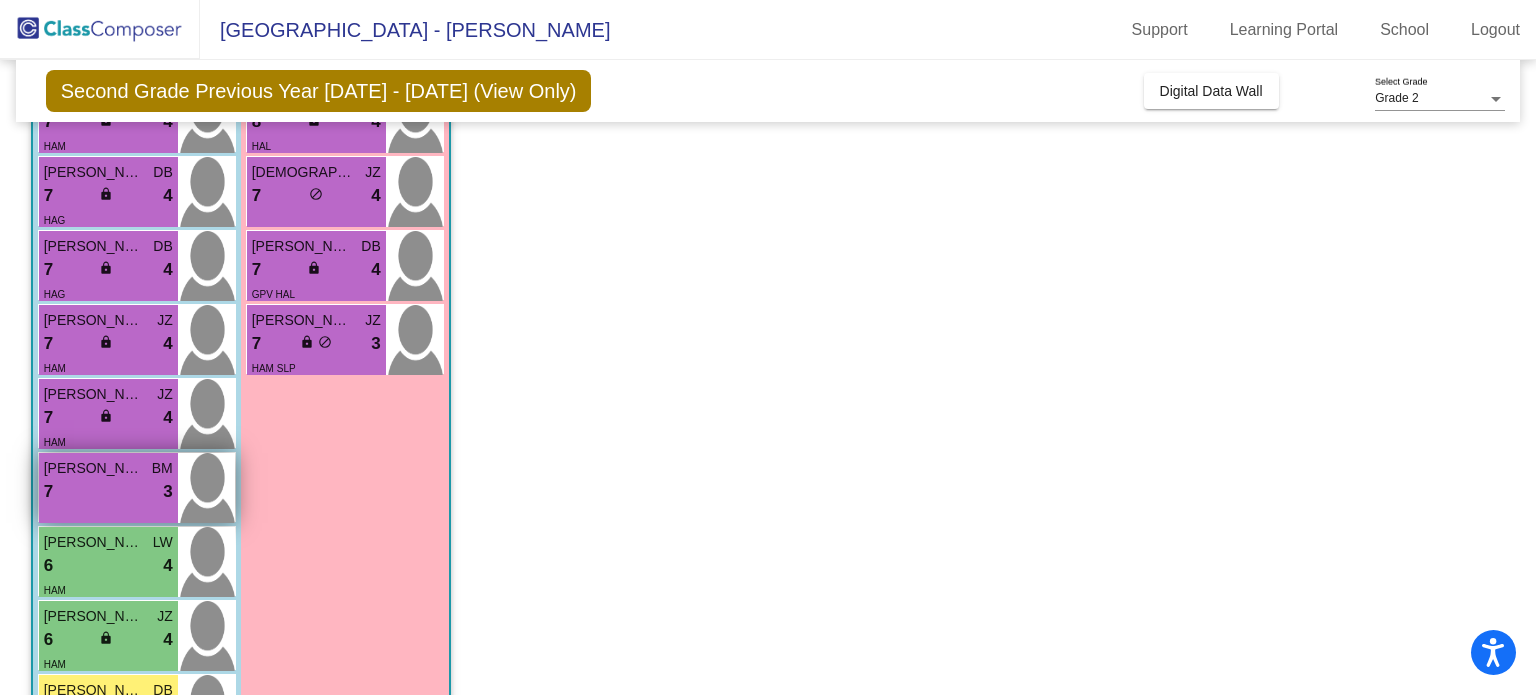 click on "7 lock do_not_disturb_alt 3" at bounding box center (108, 492) 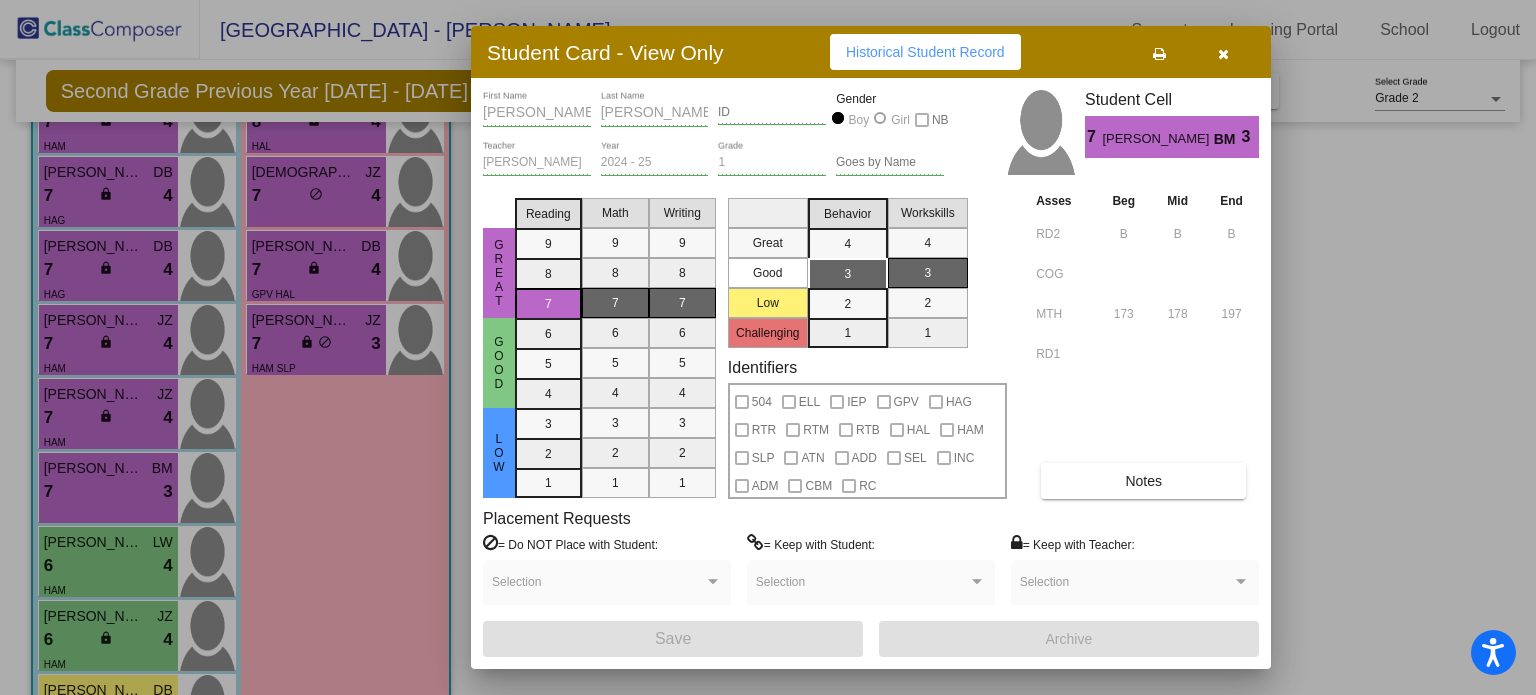 click at bounding box center [768, 347] 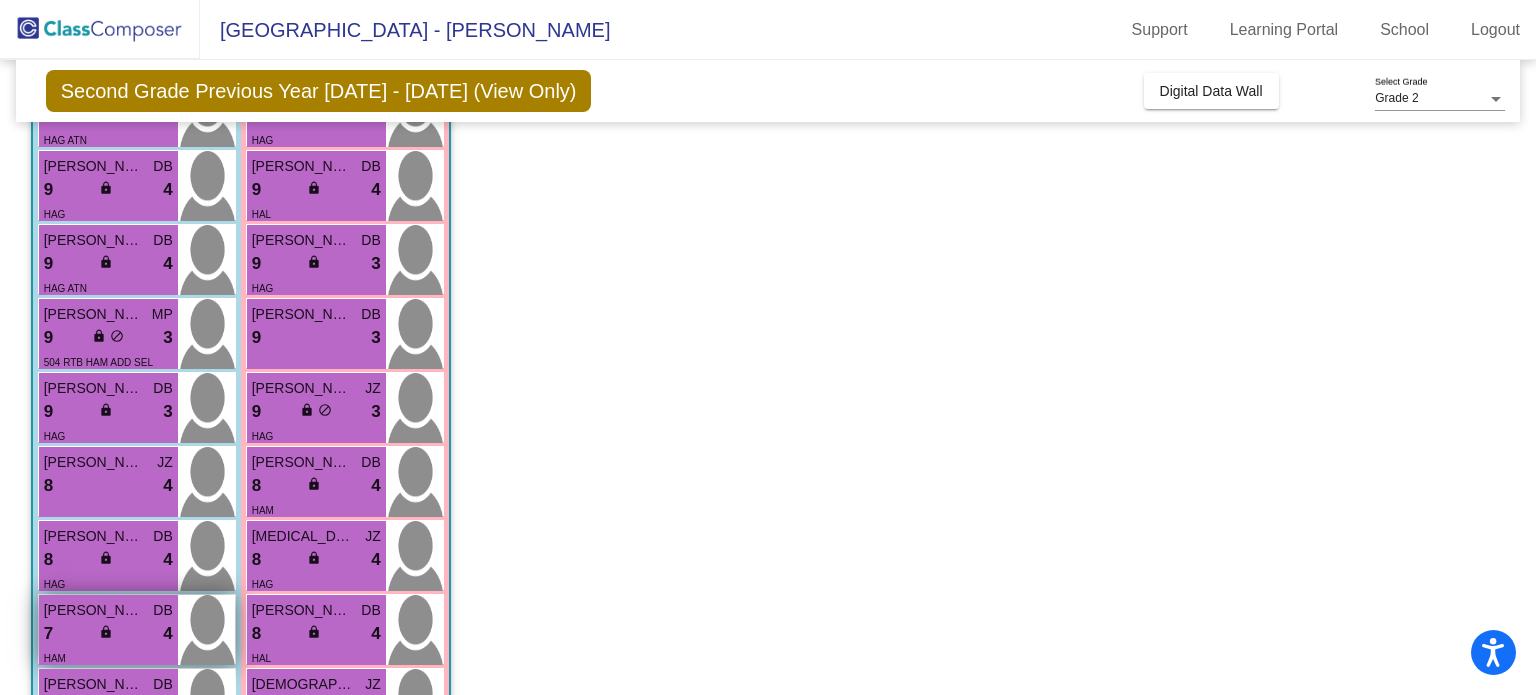 scroll, scrollTop: 244, scrollLeft: 0, axis: vertical 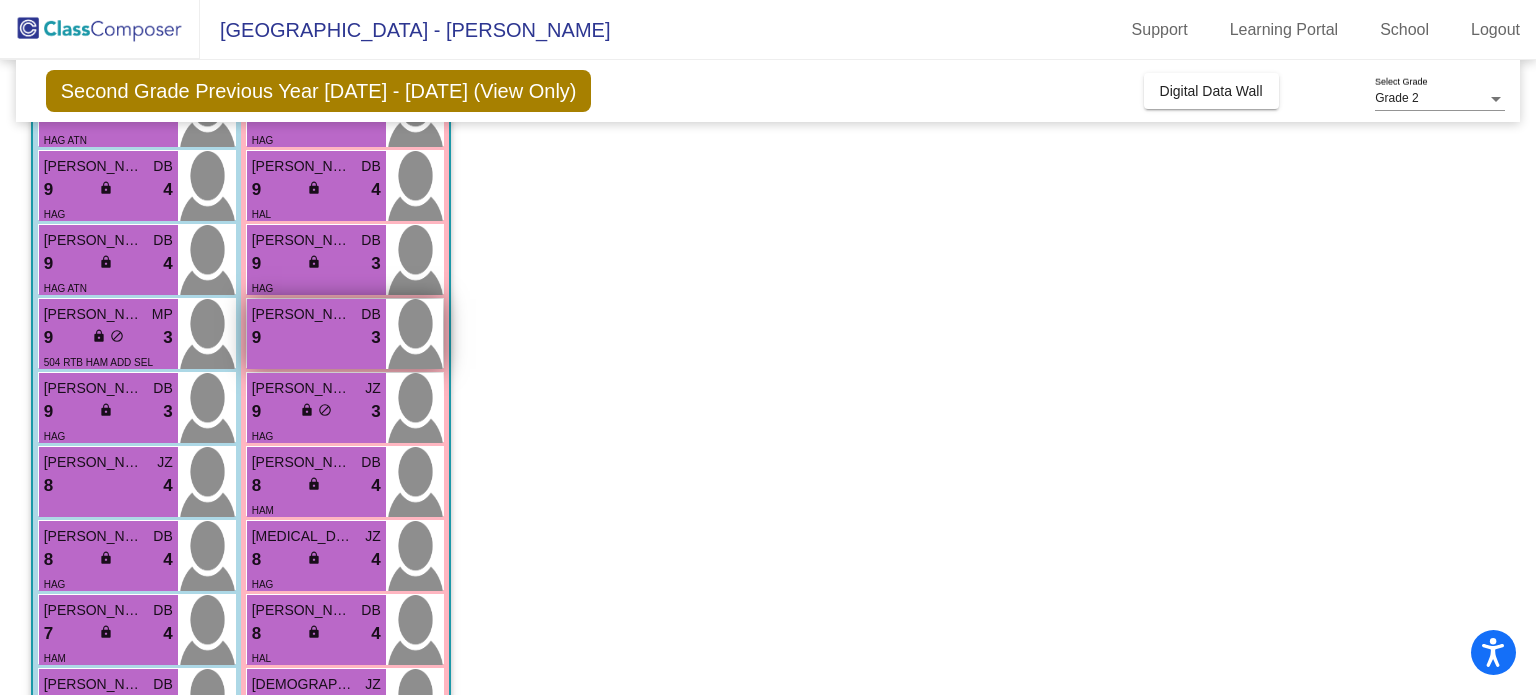 click on "Jolie Thornburg DB 9 lock do_not_disturb_alt 3" at bounding box center [316, 334] 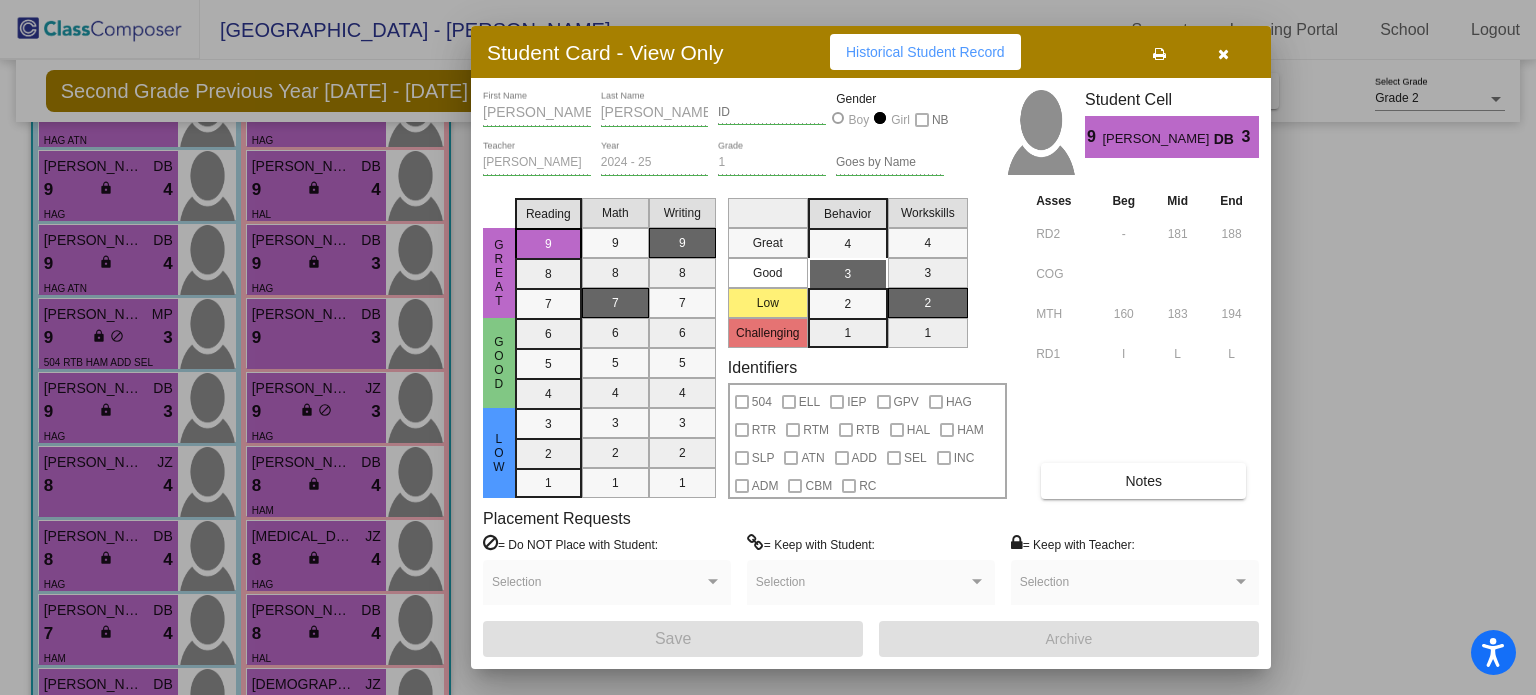 click on "Historical Student Record" at bounding box center [925, 52] 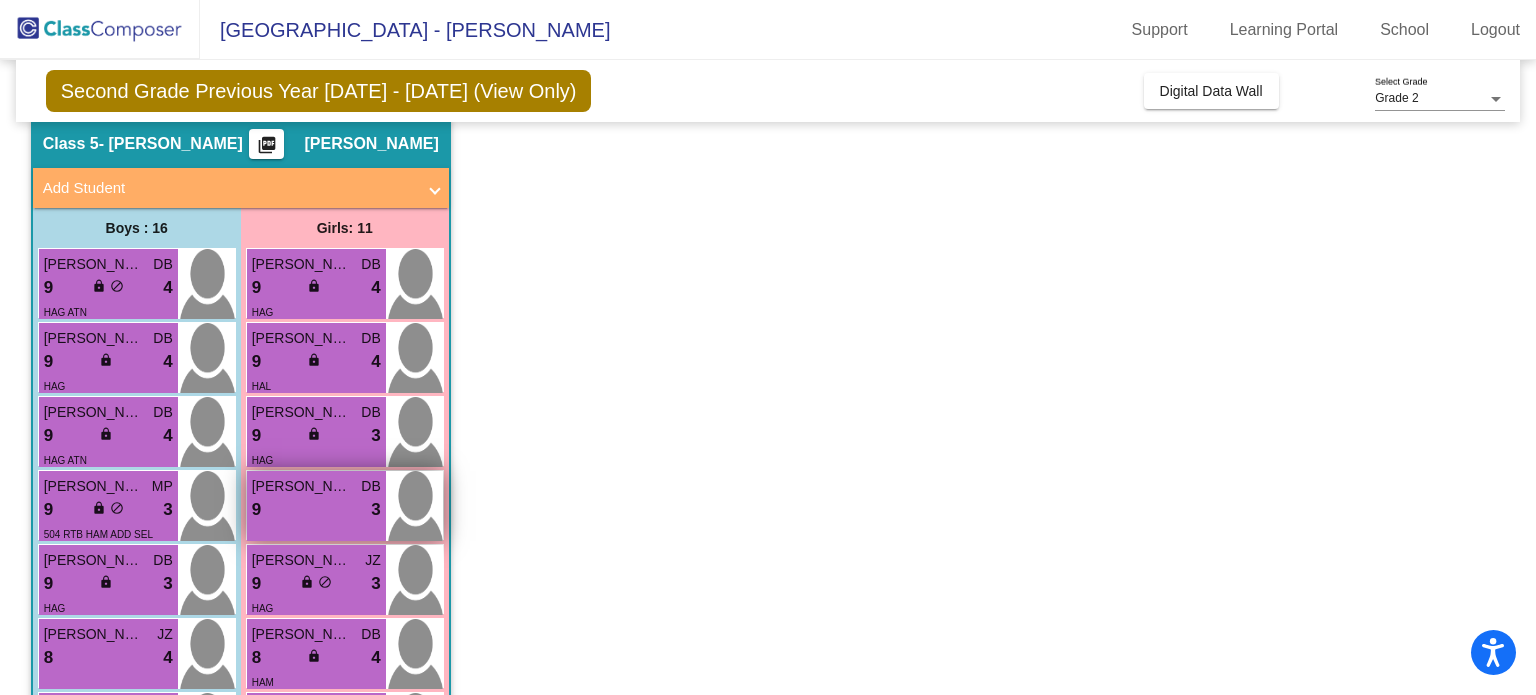 scroll, scrollTop: 72, scrollLeft: 0, axis: vertical 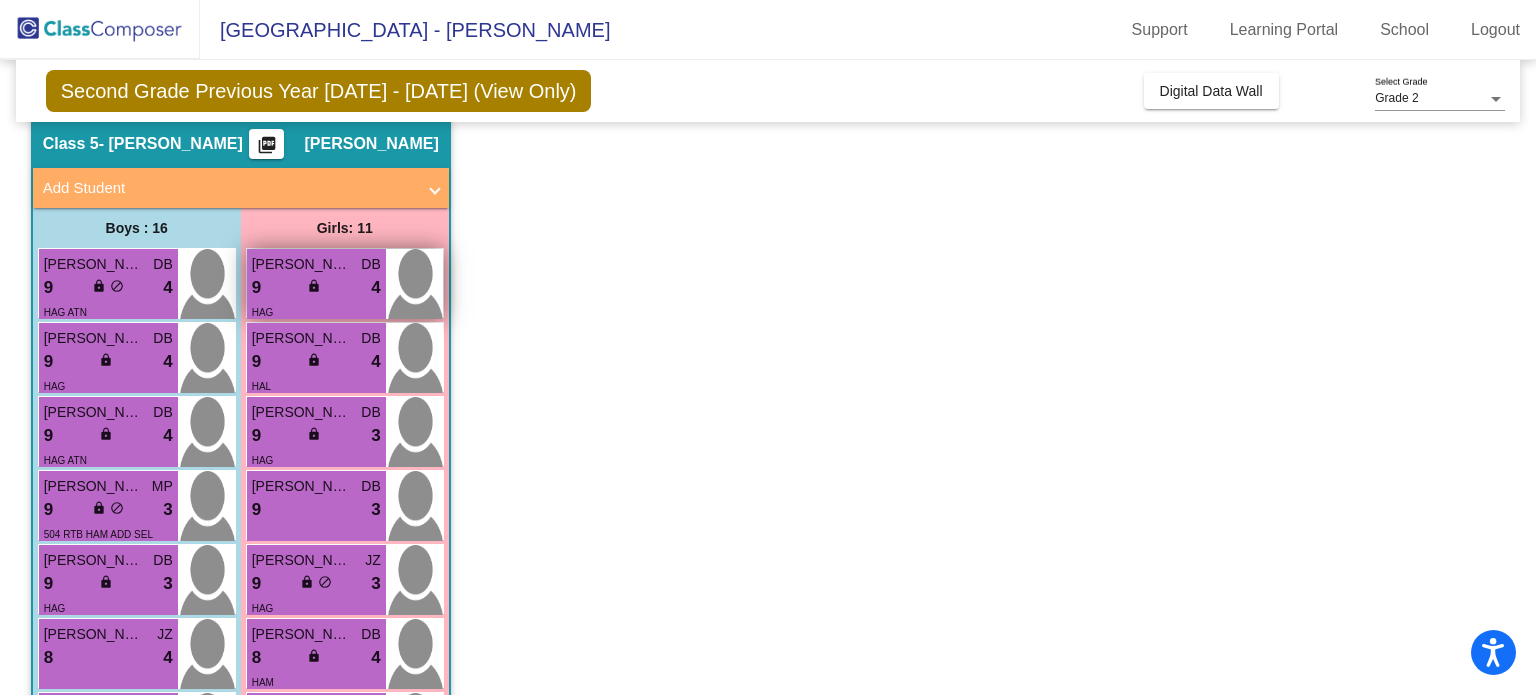 click on "9 lock do_not_disturb_alt 4" at bounding box center (316, 288) 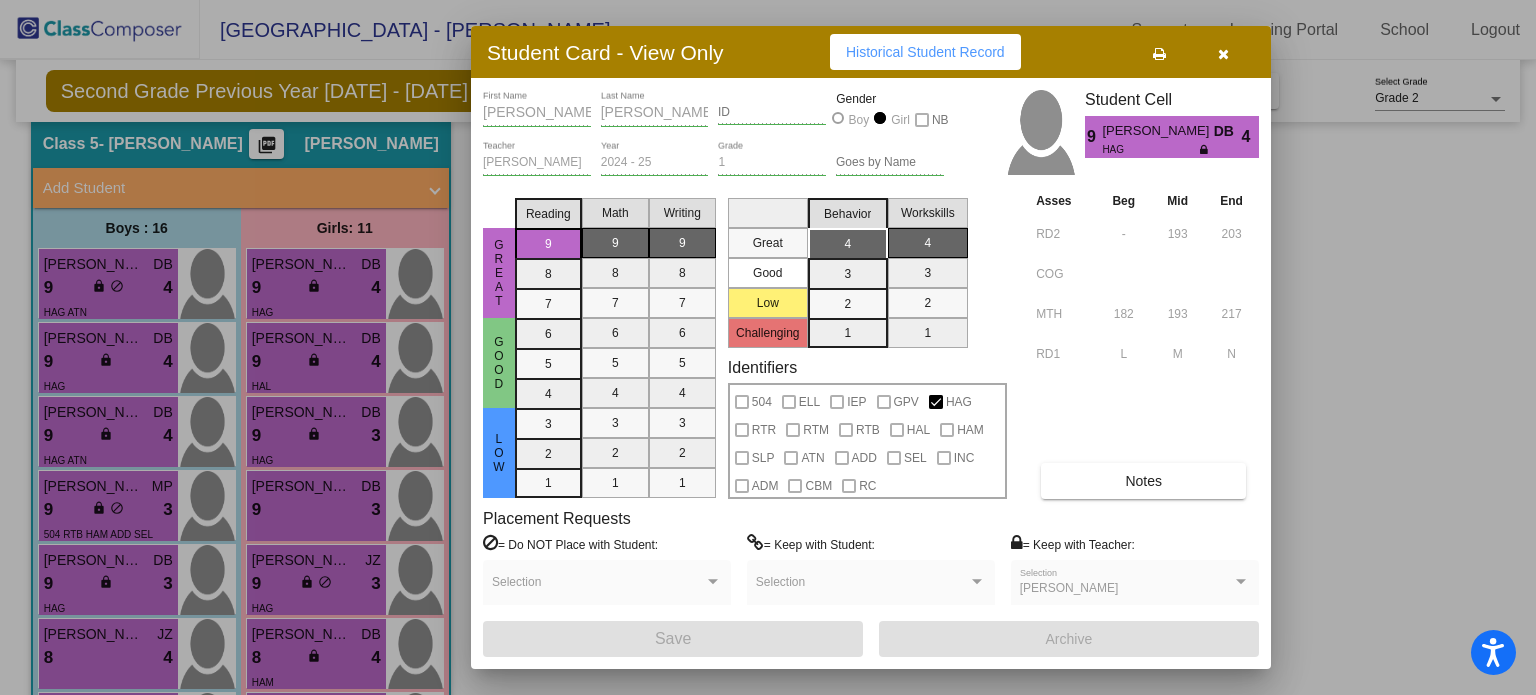 click on "Historical Student Record" at bounding box center (925, 52) 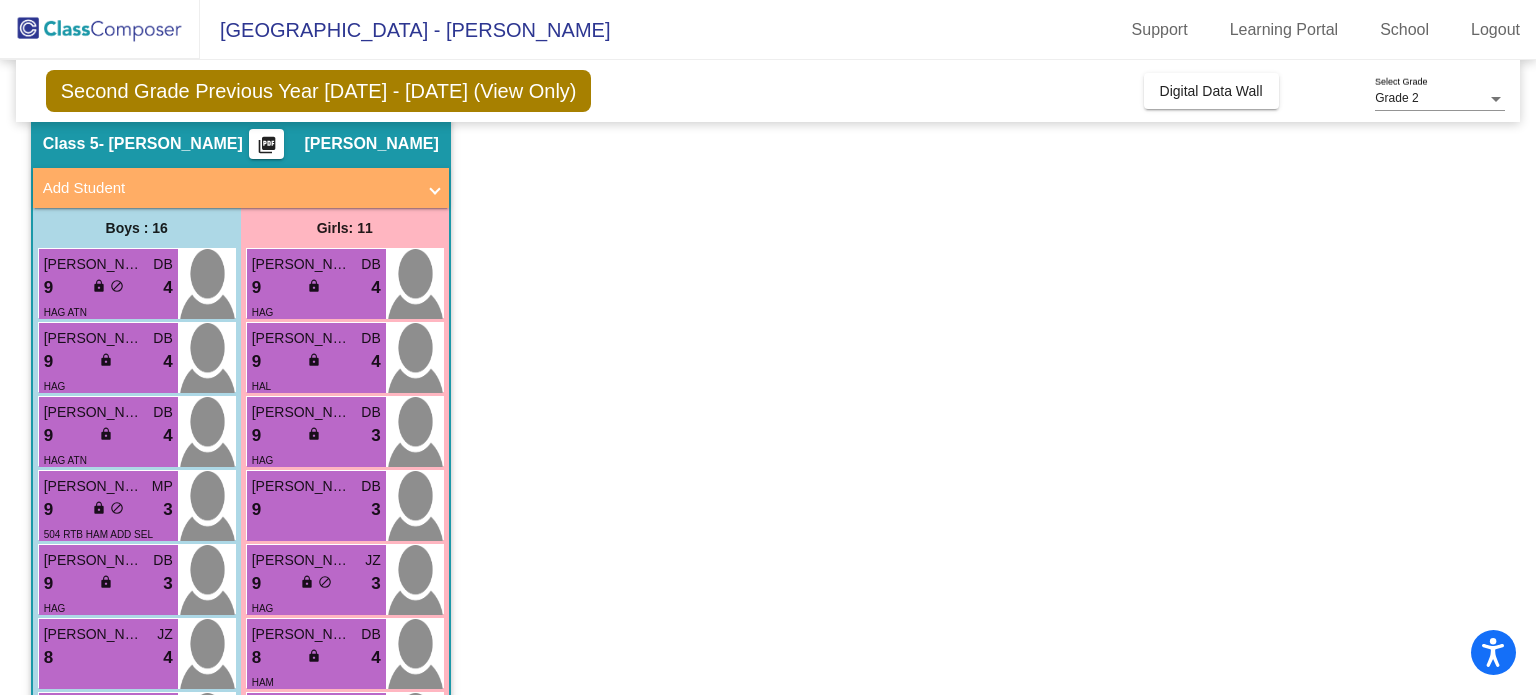 scroll, scrollTop: 840, scrollLeft: 0, axis: vertical 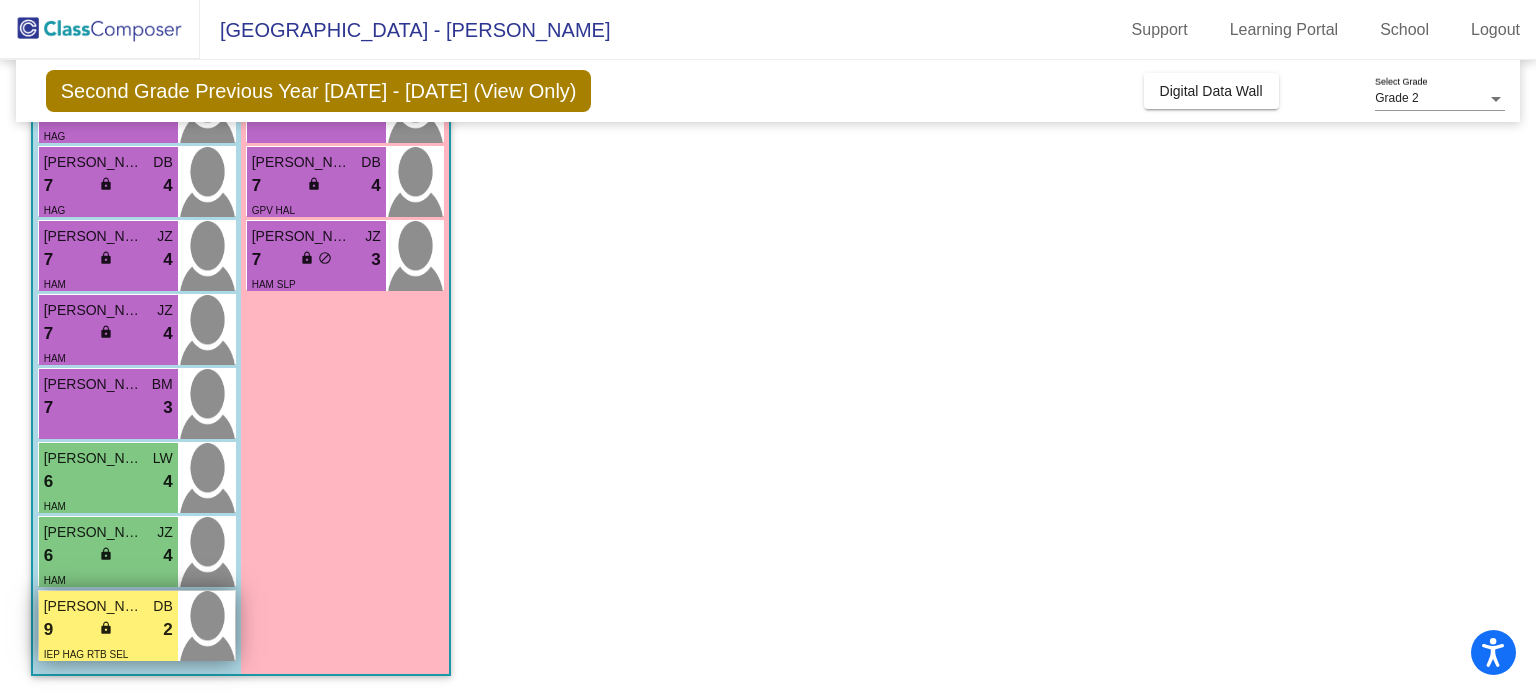 click on "Oliver Levis" at bounding box center [94, 606] 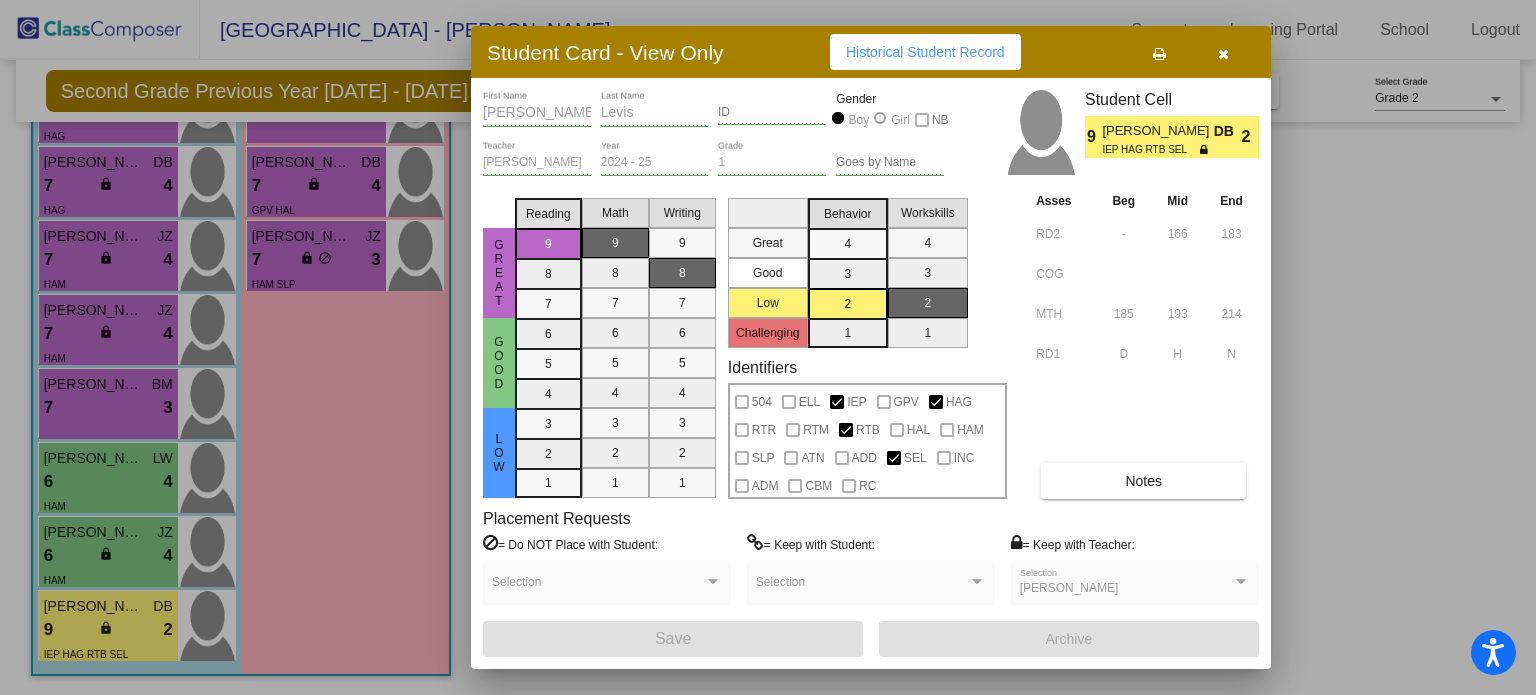 click on "Historical Student Record" at bounding box center (925, 52) 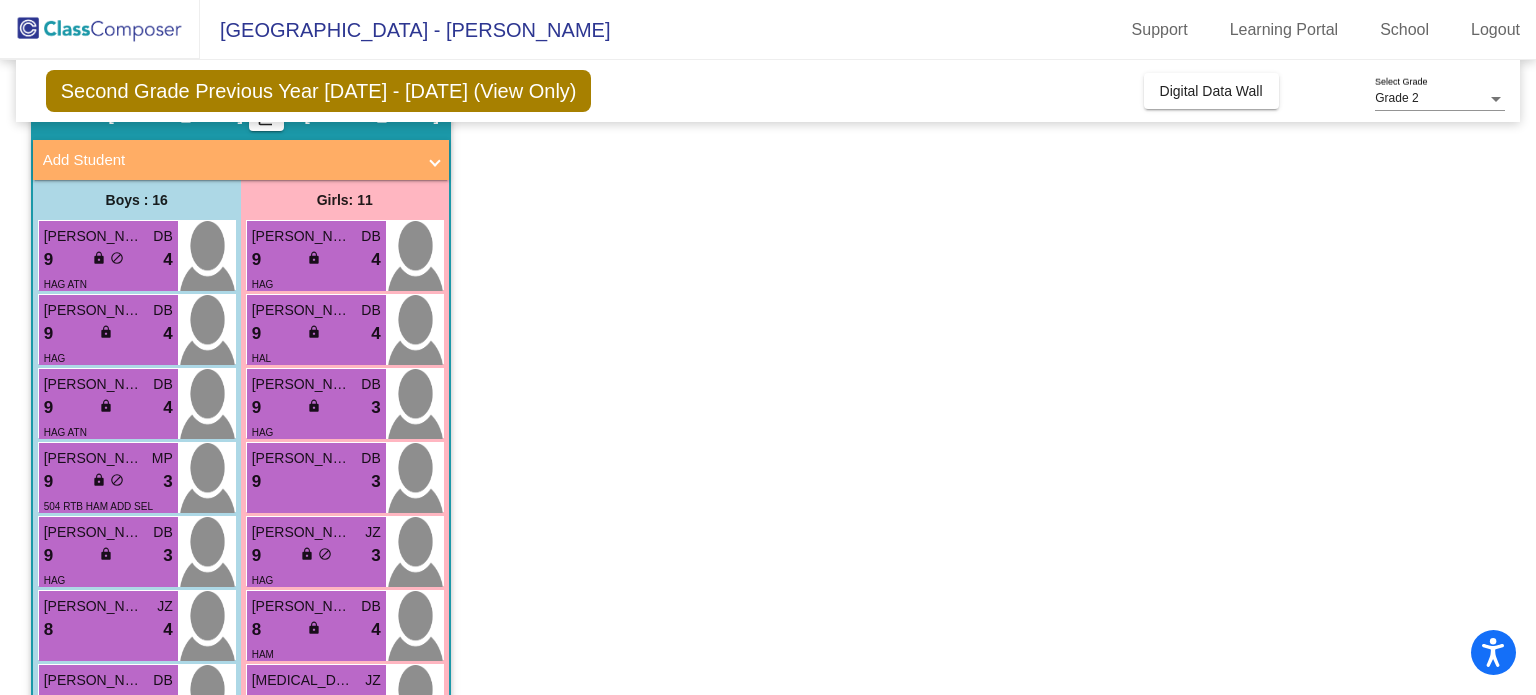 scroll, scrollTop: 99, scrollLeft: 0, axis: vertical 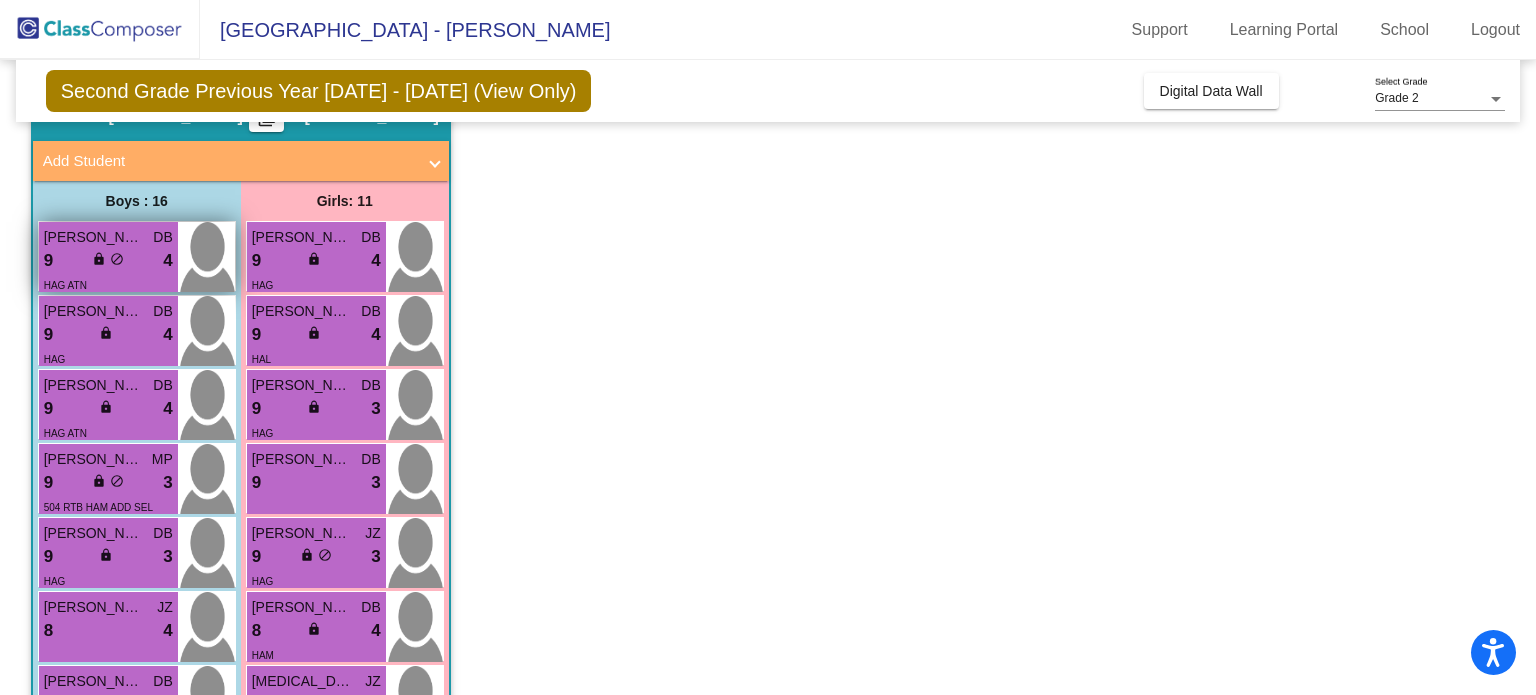 click on "9 lock do_not_disturb_alt 4" at bounding box center [108, 261] 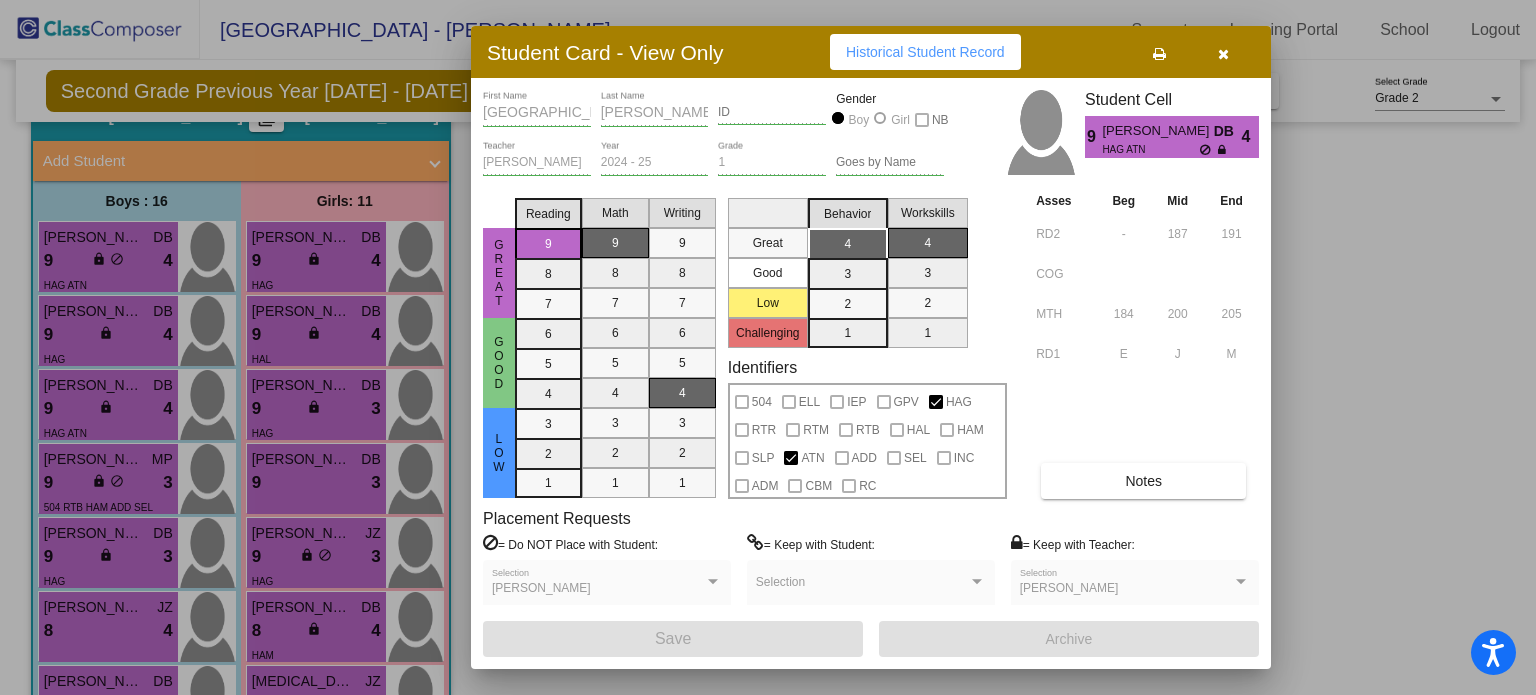 click on "Historical Student Record" at bounding box center [925, 52] 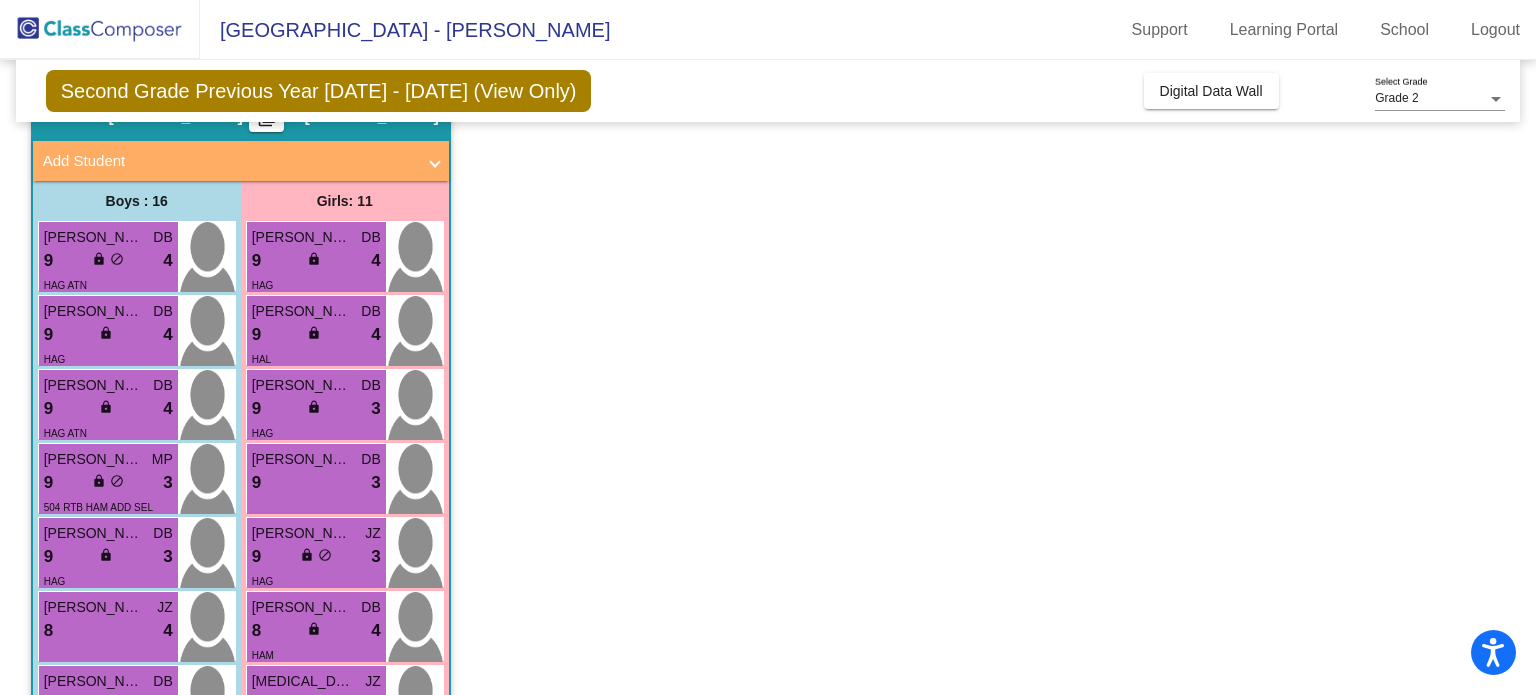 scroll, scrollTop: 0, scrollLeft: 0, axis: both 